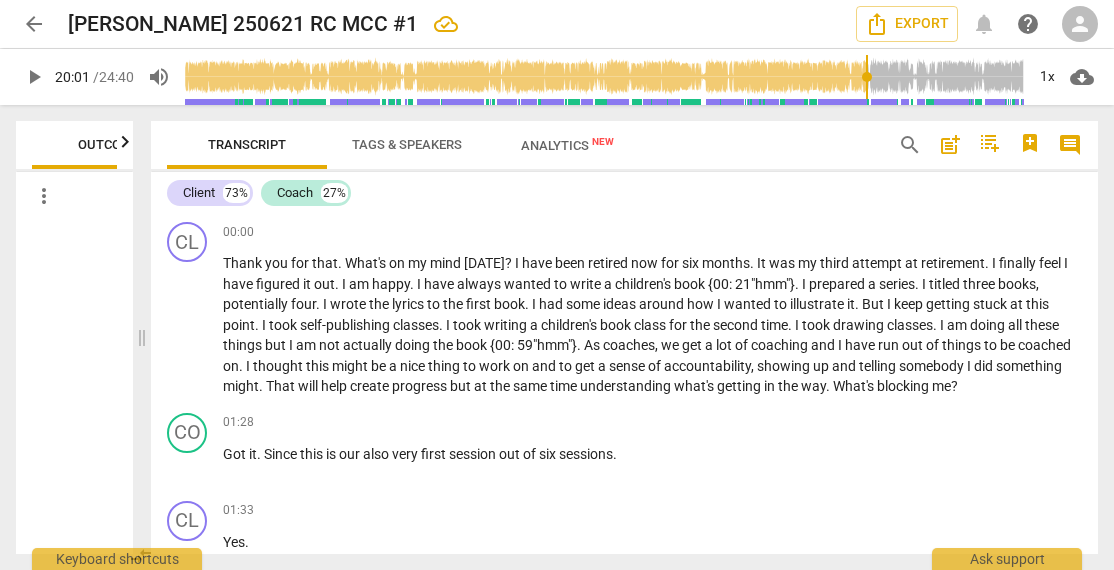 scroll, scrollTop: 0, scrollLeft: 0, axis: both 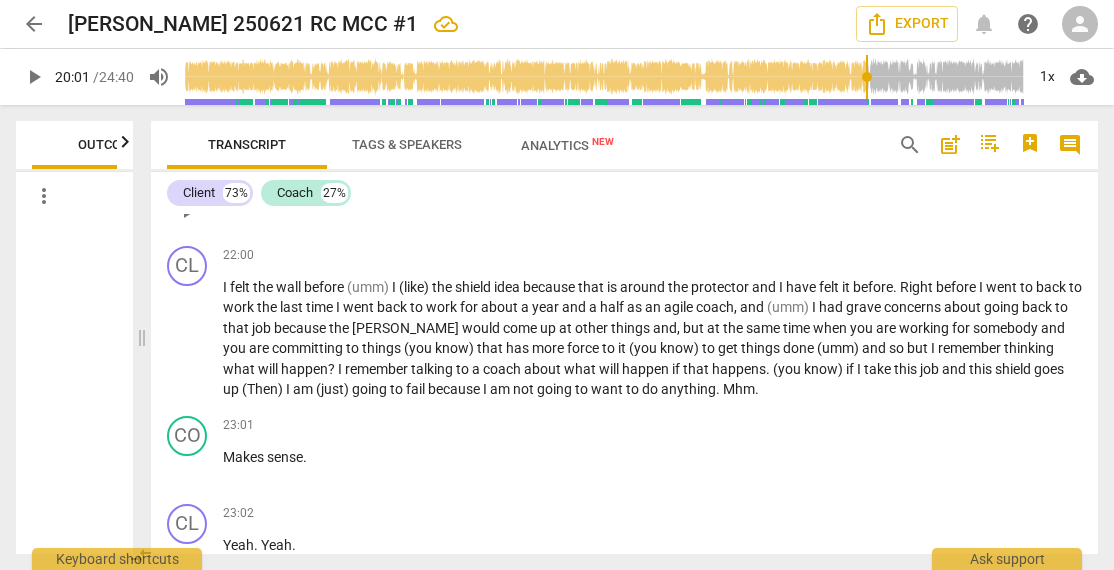 click on "a" at bounding box center (788, 199) 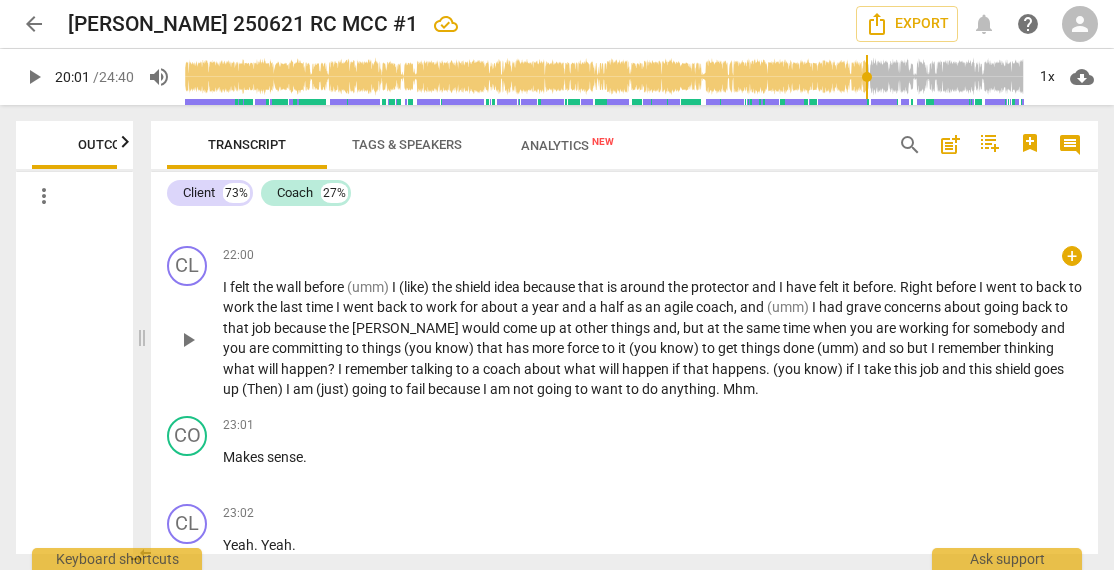 click on "the" at bounding box center (264, 287) 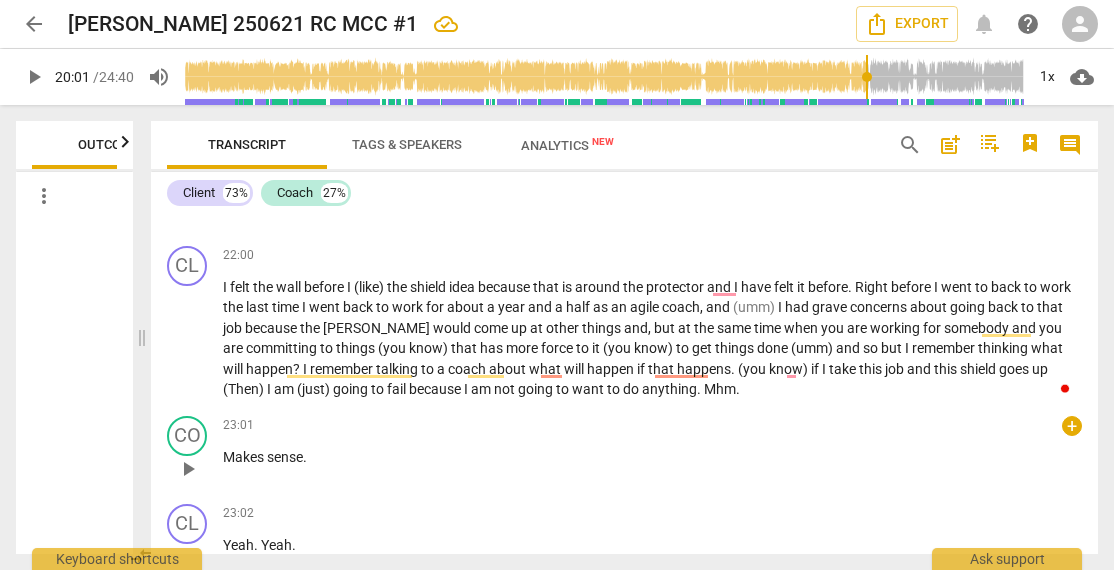 type 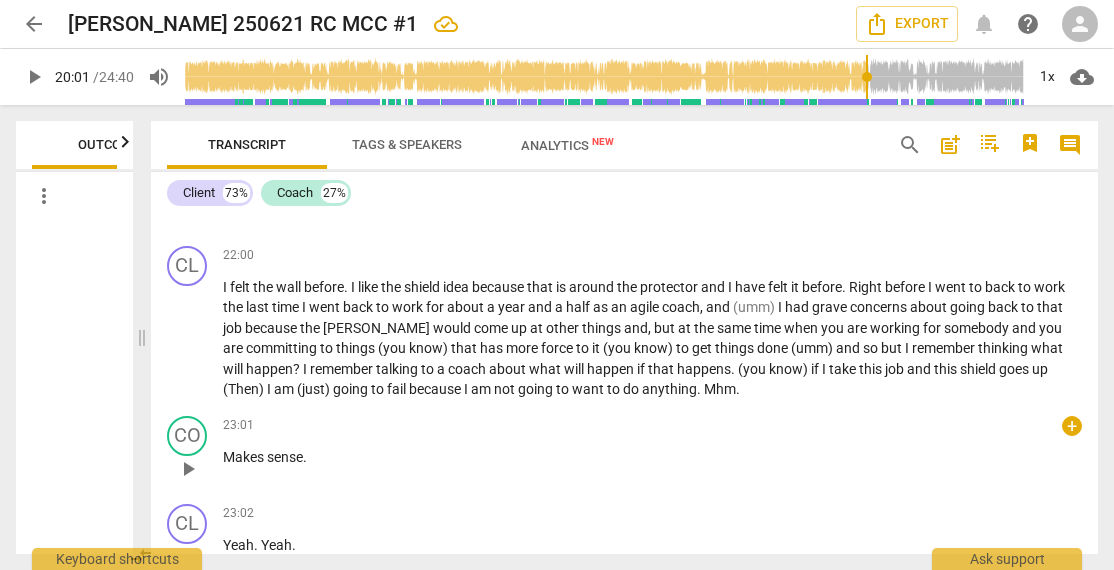 scroll, scrollTop: 8492, scrollLeft: 0, axis: vertical 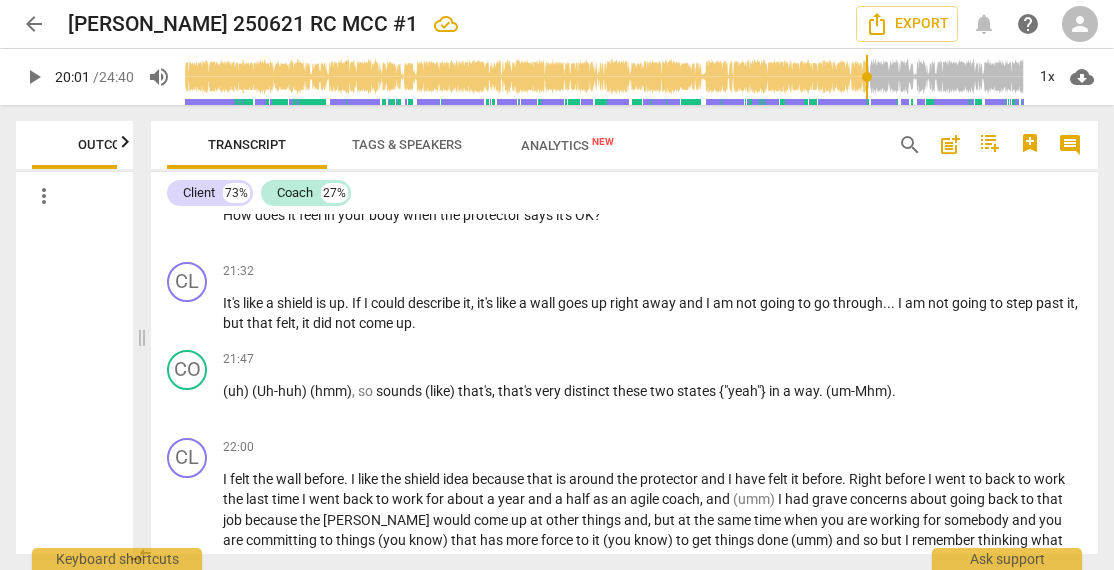 type 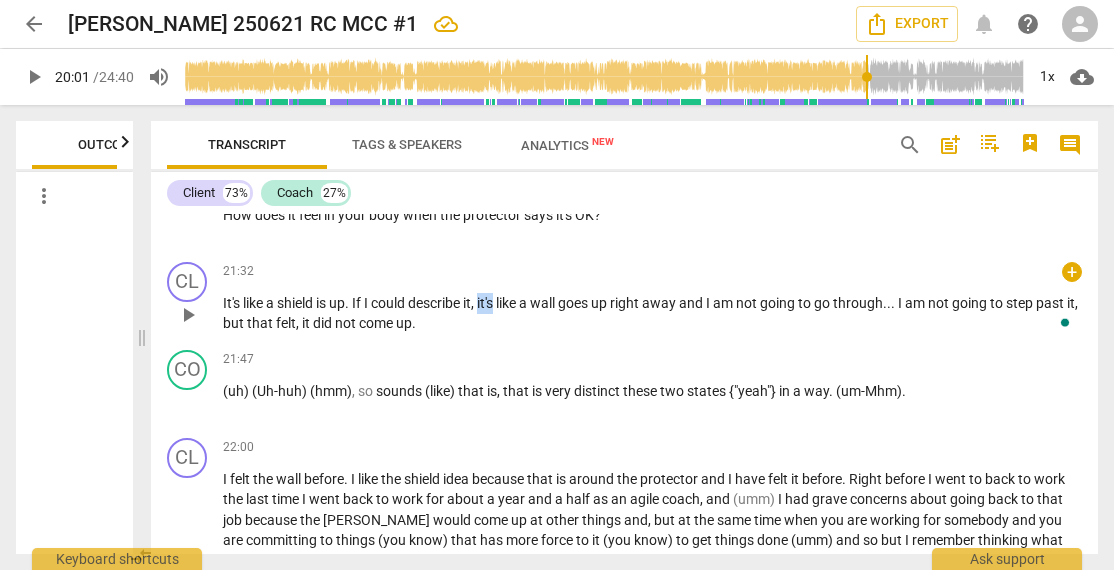 drag, startPoint x: 502, startPoint y: 387, endPoint x: 484, endPoint y: 392, distance: 18.681541 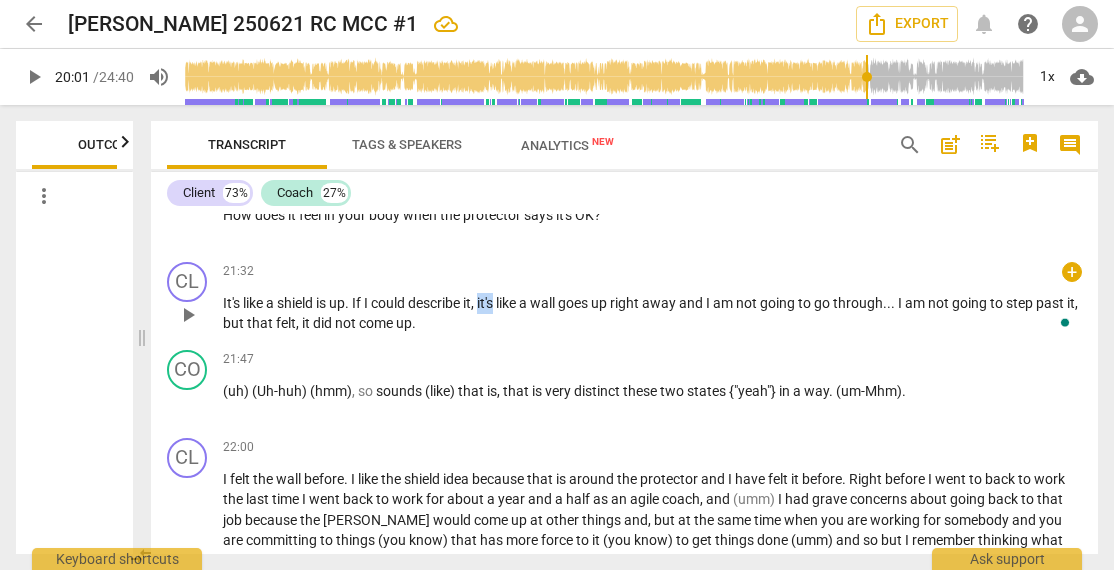 click on "It's   like   a   shield   is   up .   If   I   could   describe   it ,   it's   like   a   wall   goes   up   right   away   and   I   am   not   going   to   go   through . . .   I   am   not   going   to   step   past   it ,   but   that   felt ,   it   did   not   come   up ." at bounding box center [652, 313] 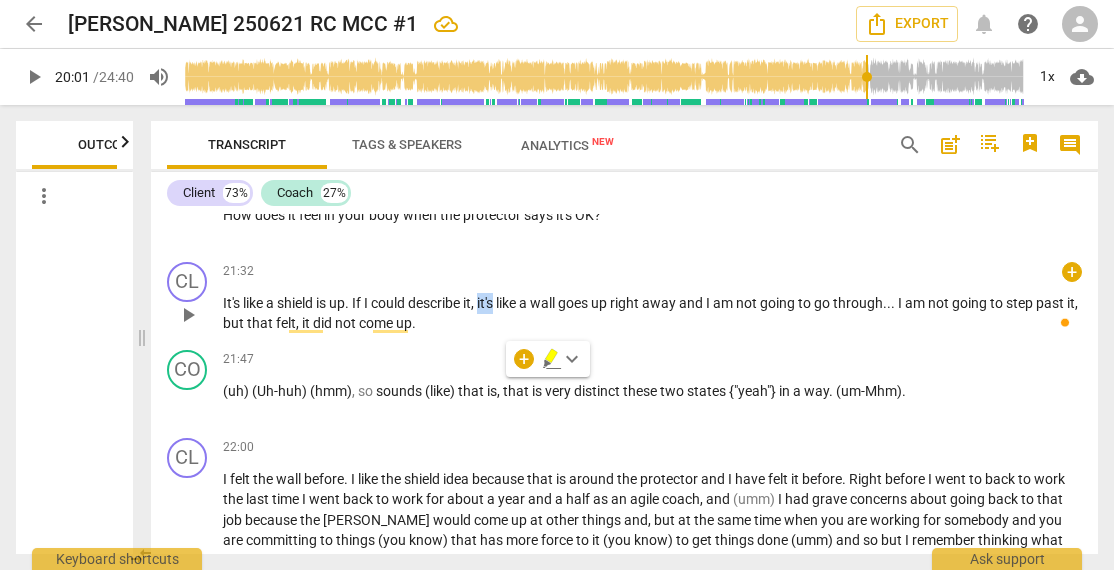 copy on "it's" 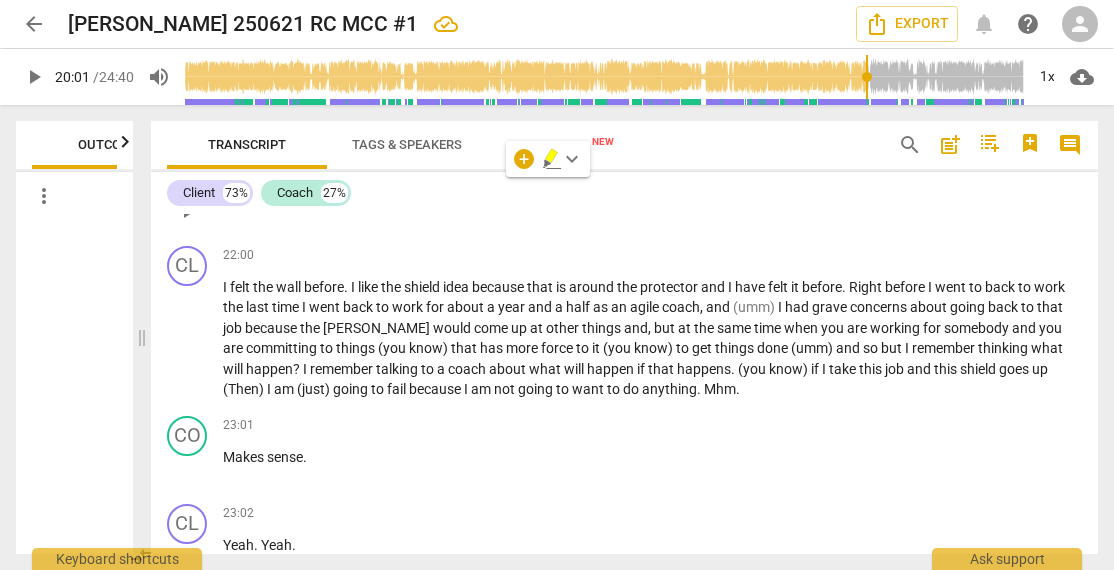 scroll, scrollTop: 8692, scrollLeft: 0, axis: vertical 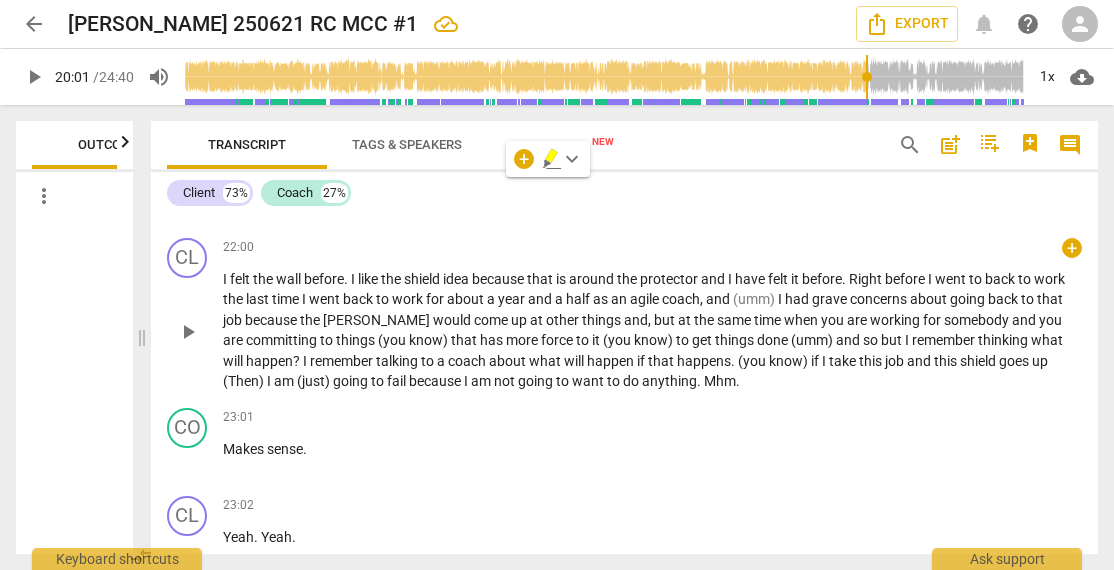 drag, startPoint x: 412, startPoint y: 362, endPoint x: 934, endPoint y: 561, distance: 558.6457 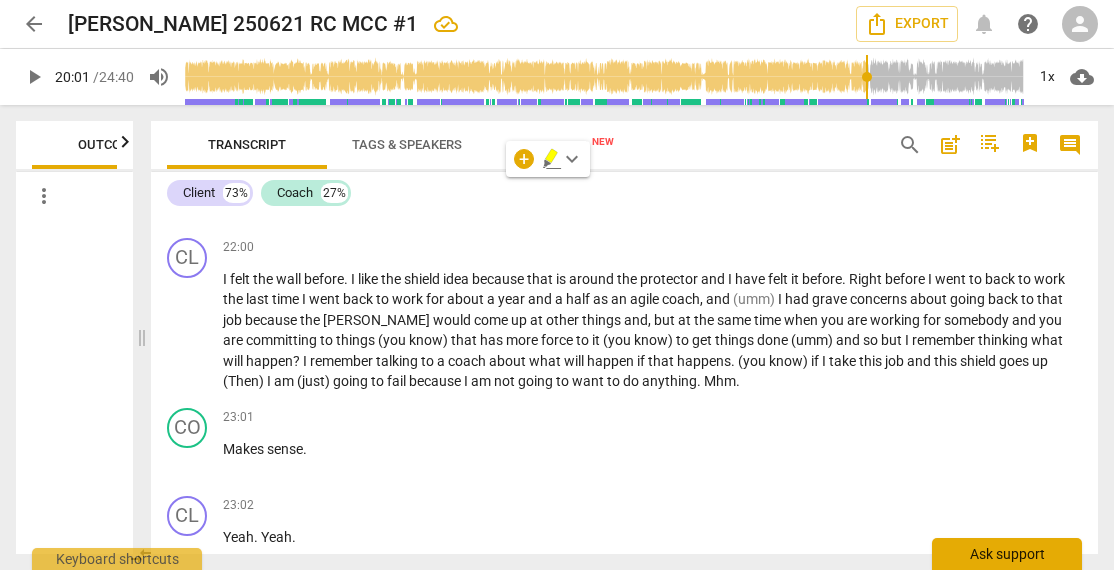 click on "shield" at bounding box center [423, 279] 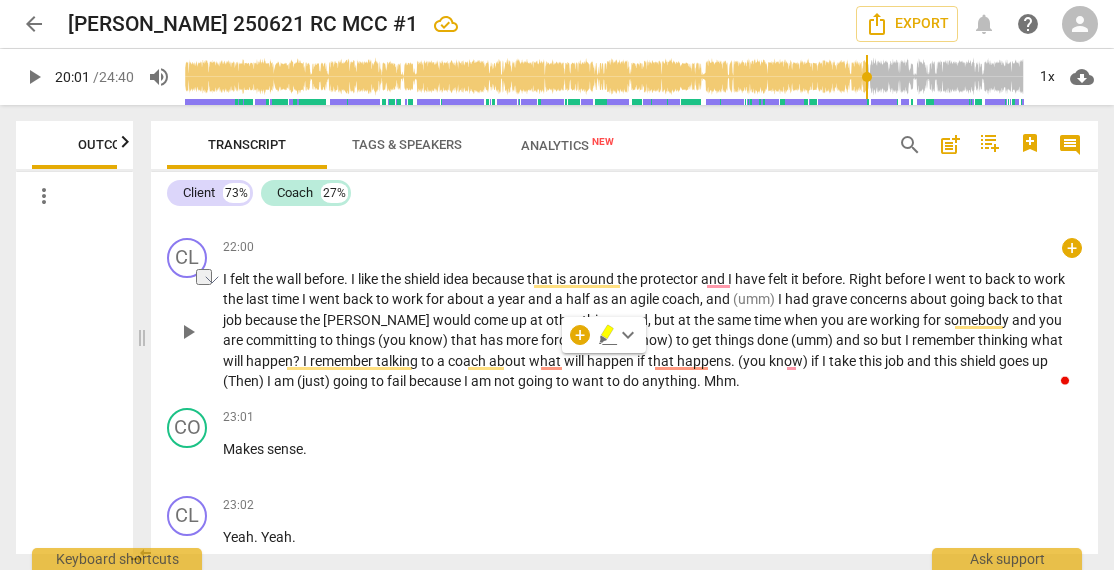 click on "the" at bounding box center [392, 279] 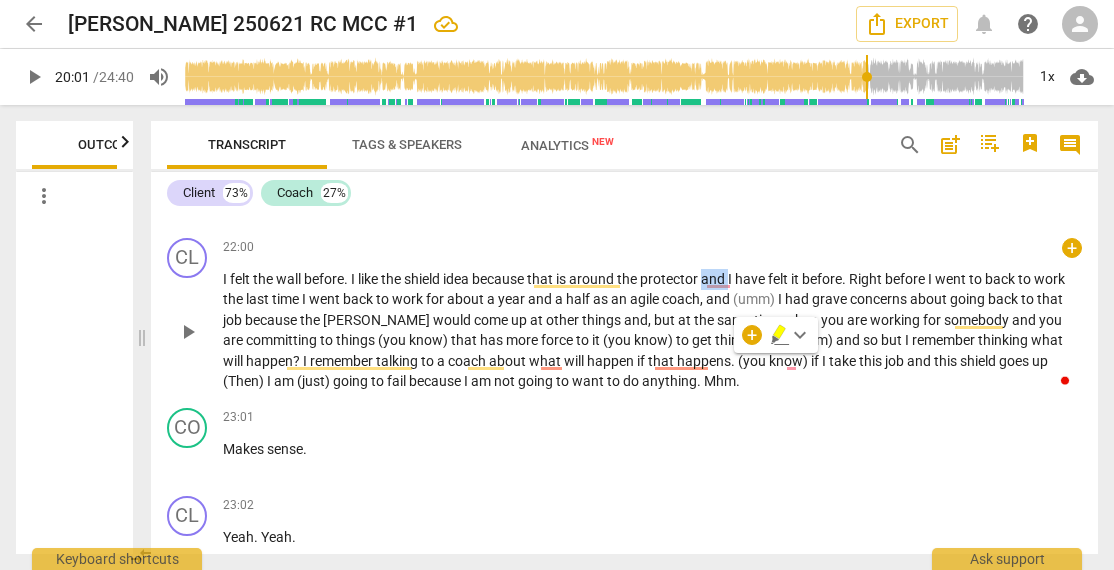 type 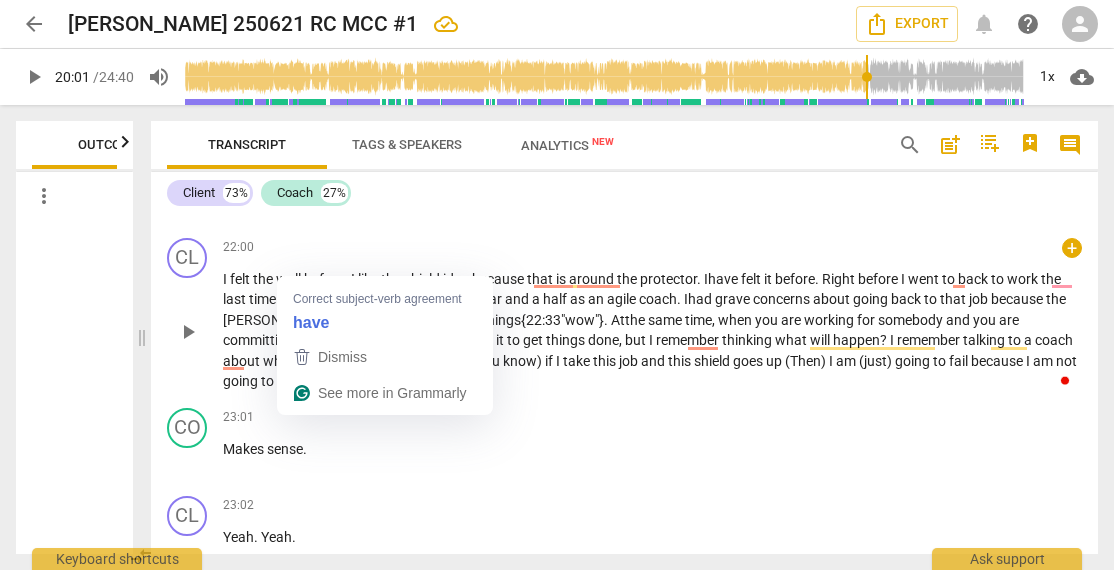 click on "that" at bounding box center [369, 340] 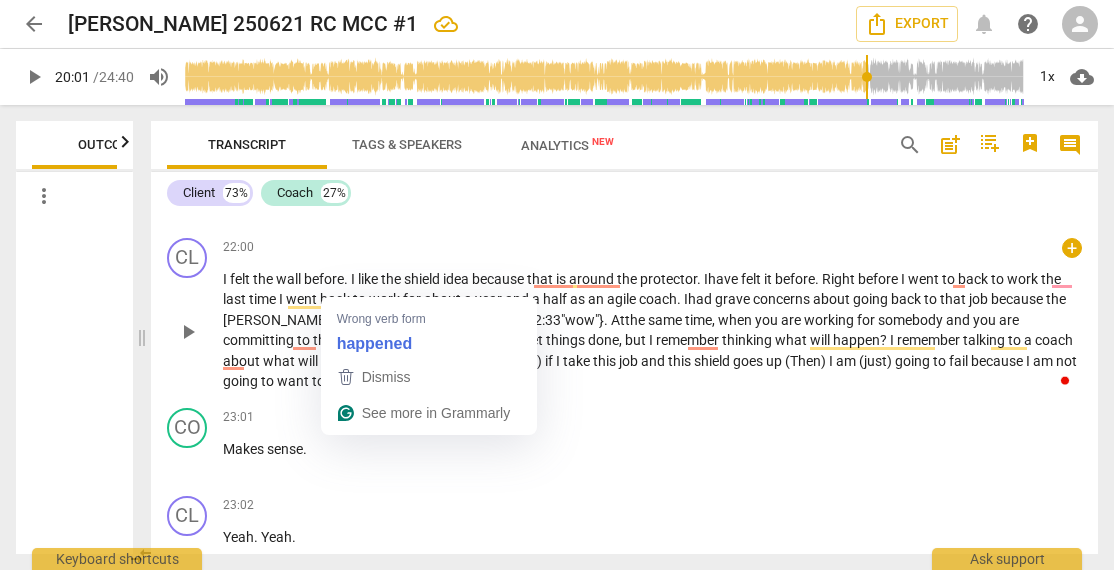 click on "I   felt   the   wall   before .   I   like   the   shield   idea   because   that   is   around   the   protector.   I  have   felt   it   before .   Right   before   I   went   to   back   to   work   the   last   time   I   went   back   to   work   for   about   a   year   and   a   half   as   an   agile   coach.   I  had   grave   concerns   about   going   back   to   that   job   because   the   shields   would   come   up   at   other   things  {22:33"wow"}.   At  the   same   time,   when   you   are   working   for   somebody   and   you   are   committing   to   things   that   has   more   force   to   it   to   get   things   done,   but   I   remember   thinking   what   will   happen ?   I   remember   talking   to   a   coach   about   what   will   happen   if   that   happens .   (you   know)   if   I   take   this   job   and   this   shield   goes   up   (Then)   I   am   (just)   going   to   fail   because   I   am   not   going   to   want   to   do   anything .   Mhm ." at bounding box center (652, 330) 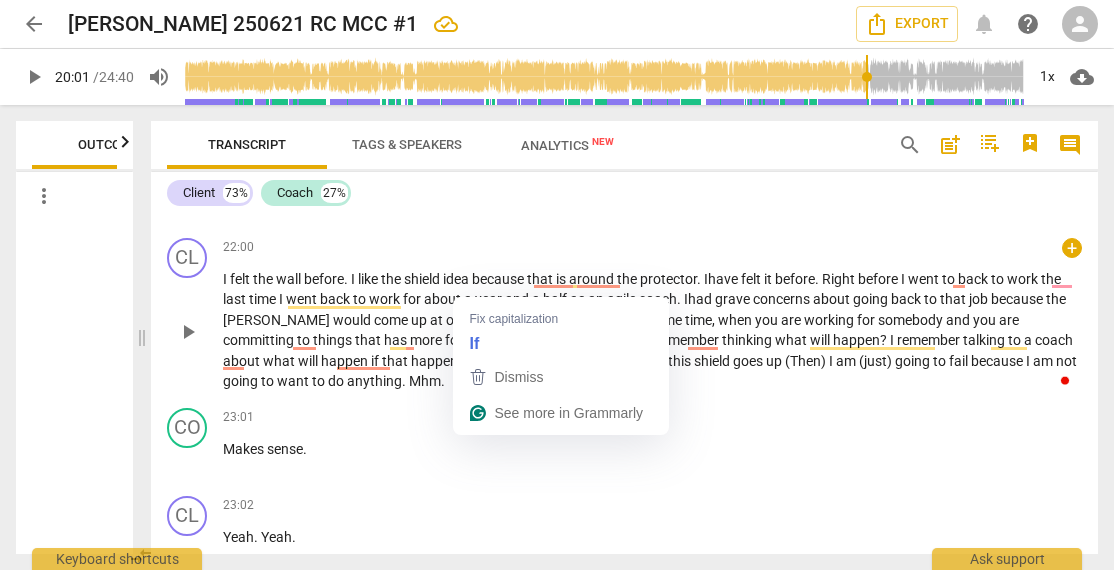 click on "if" at bounding box center [550, 361] 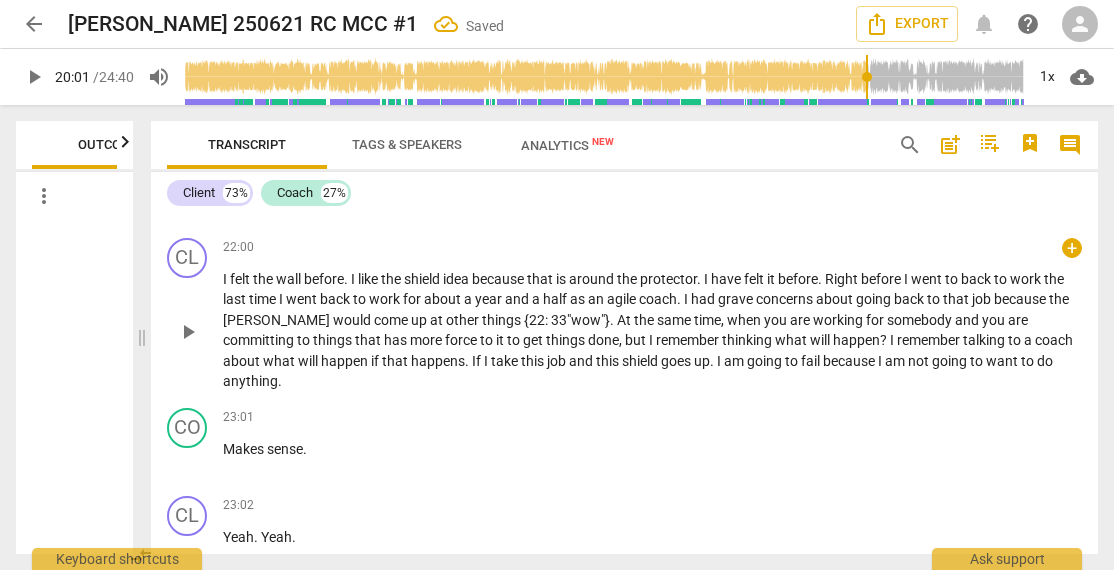 type 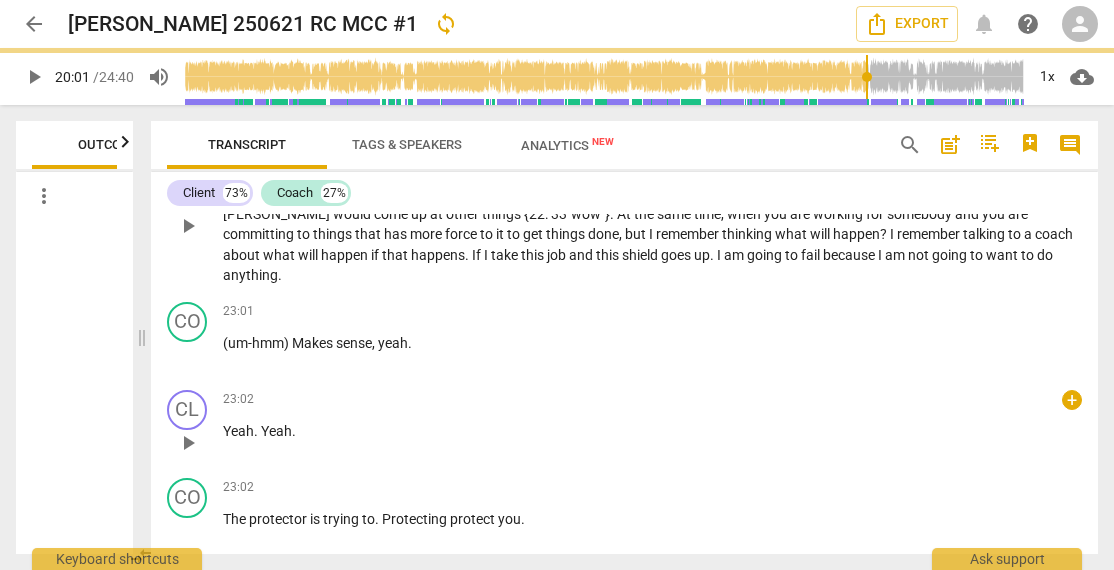 scroll, scrollTop: 8892, scrollLeft: 0, axis: vertical 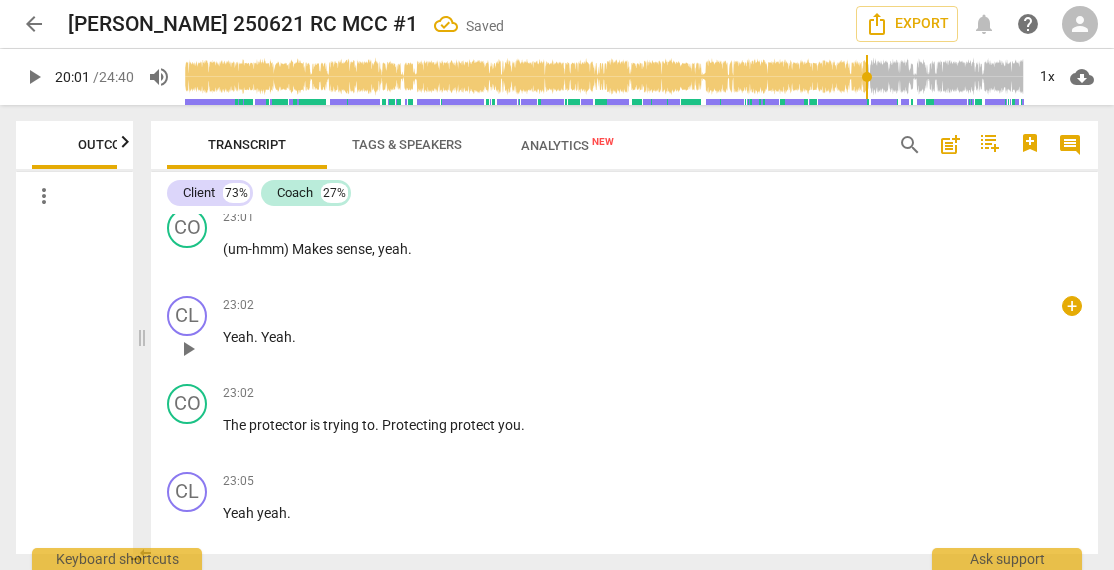 click on "Yeah" at bounding box center [276, 337] 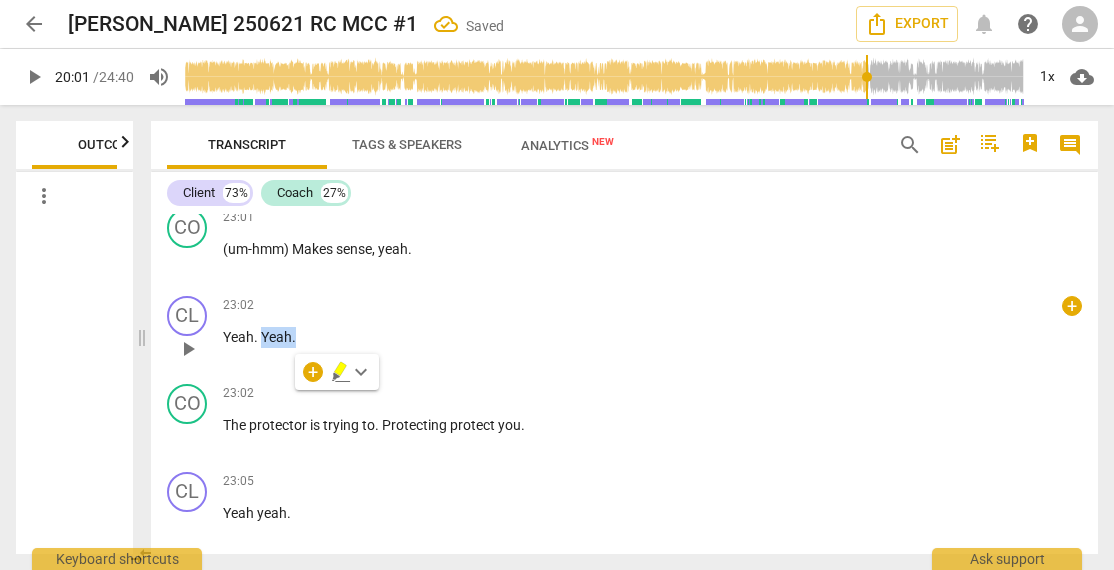 type 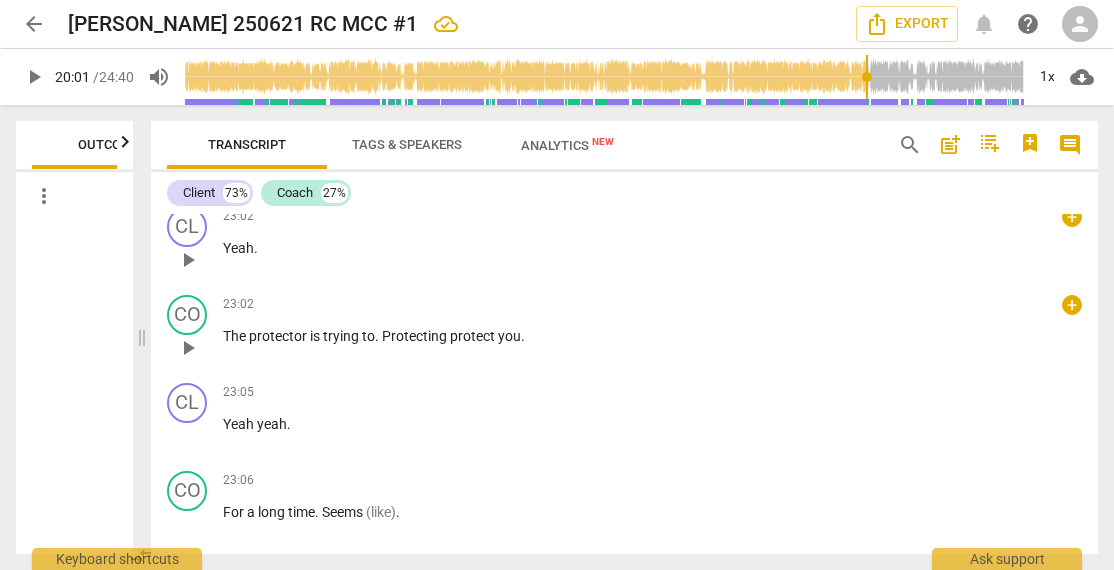 scroll, scrollTop: 9025, scrollLeft: 0, axis: vertical 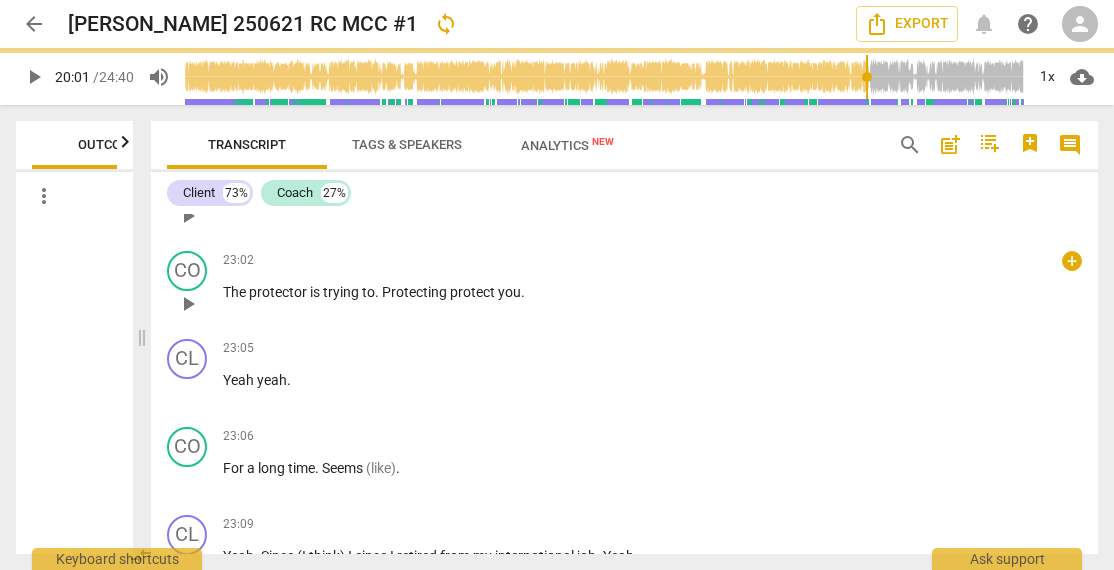 click on "." at bounding box center (378, 292) 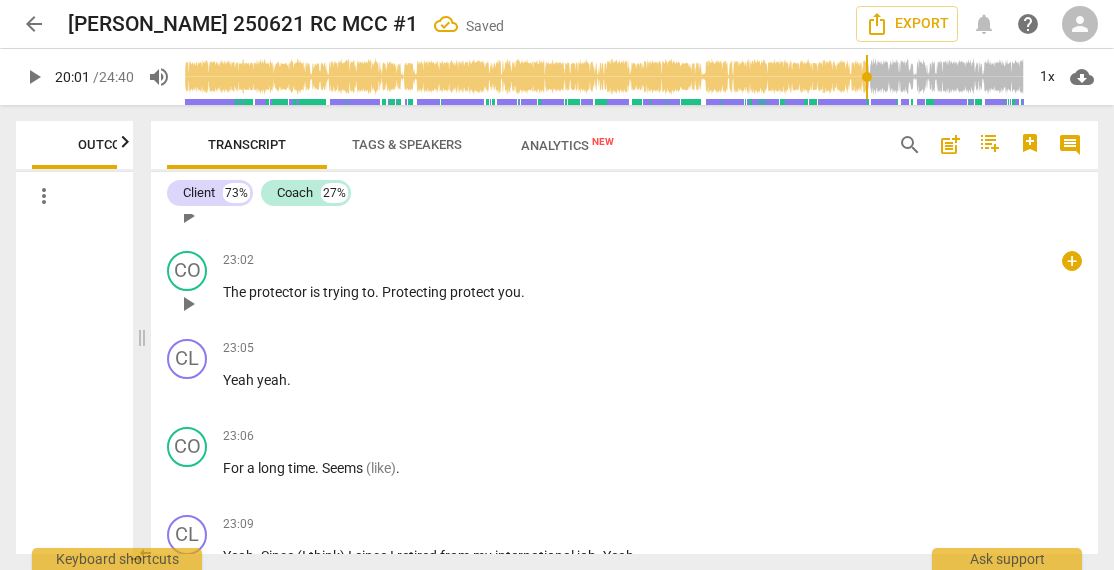 type 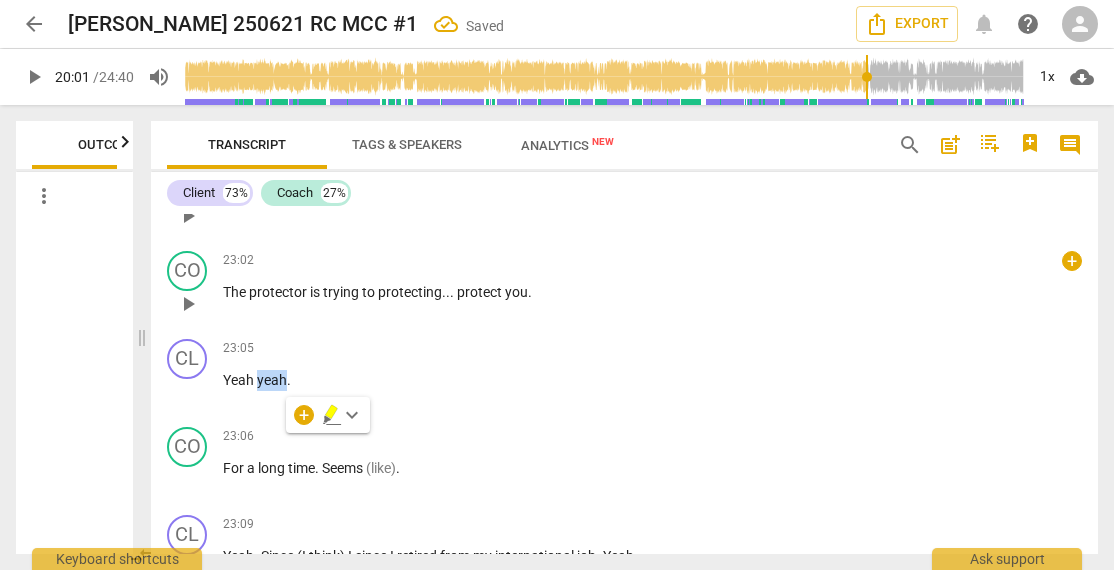 type 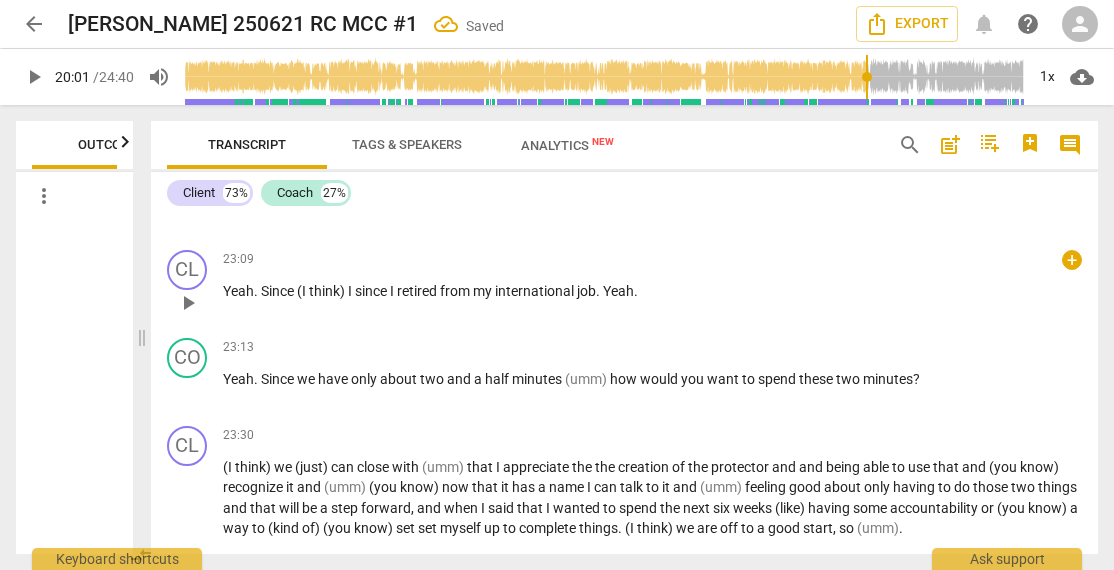 scroll, scrollTop: 9292, scrollLeft: 0, axis: vertical 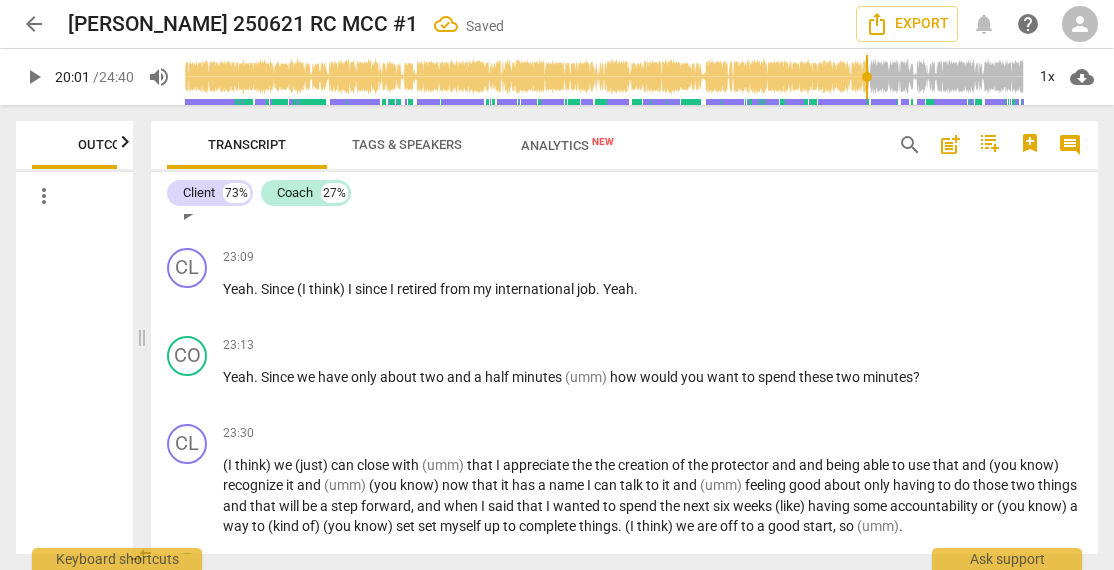 click on "For   a   long   time .   Seems   (like) ." at bounding box center [652, 201] 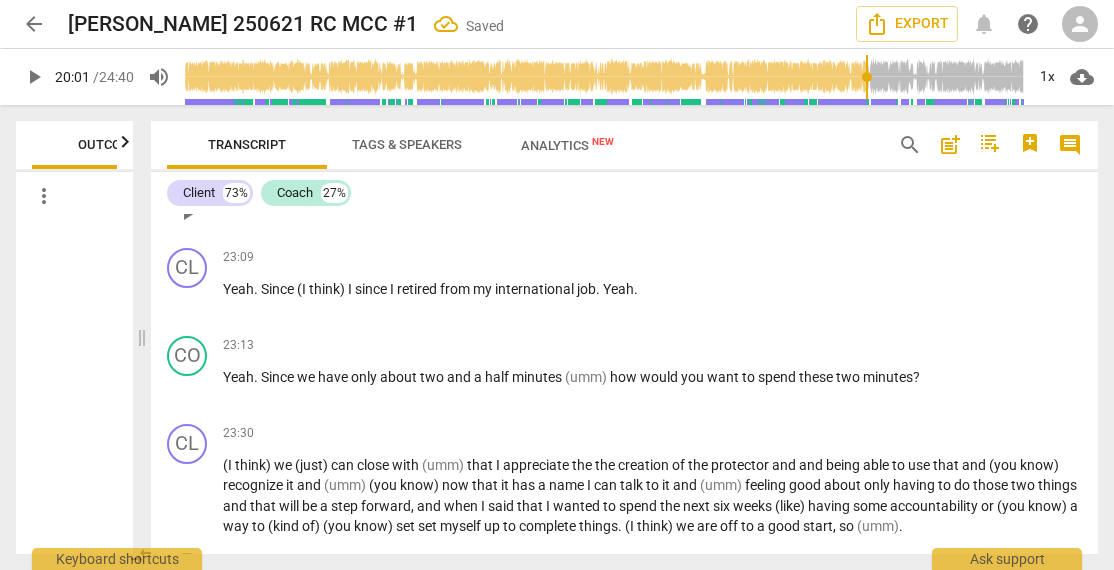 scroll, scrollTop: 9082, scrollLeft: 0, axis: vertical 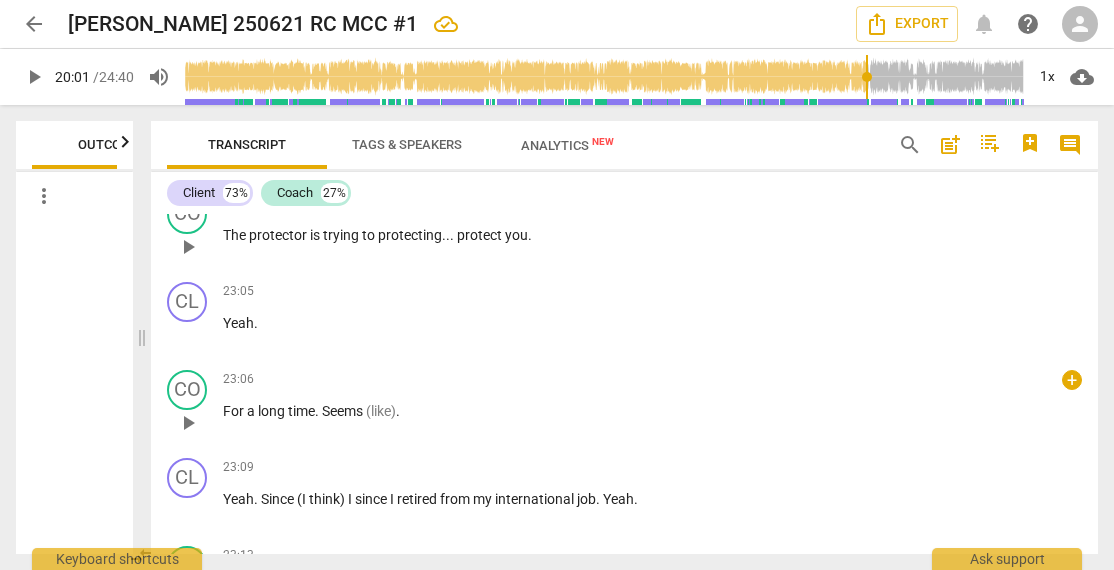 click on "For   a   long   time .   Seems   (like) ." at bounding box center [652, 411] 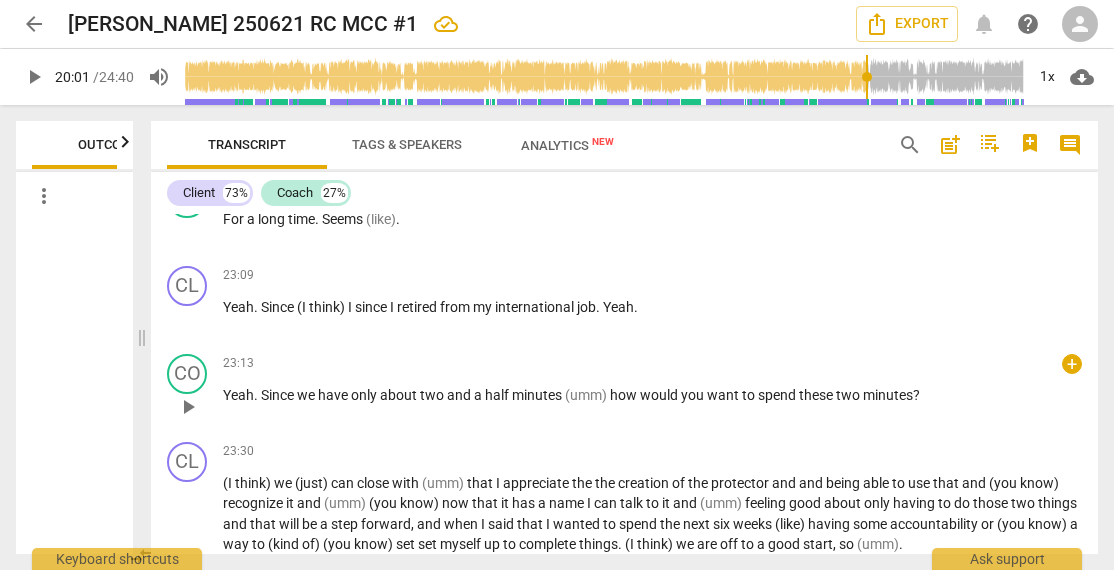 scroll, scrollTop: 9282, scrollLeft: 0, axis: vertical 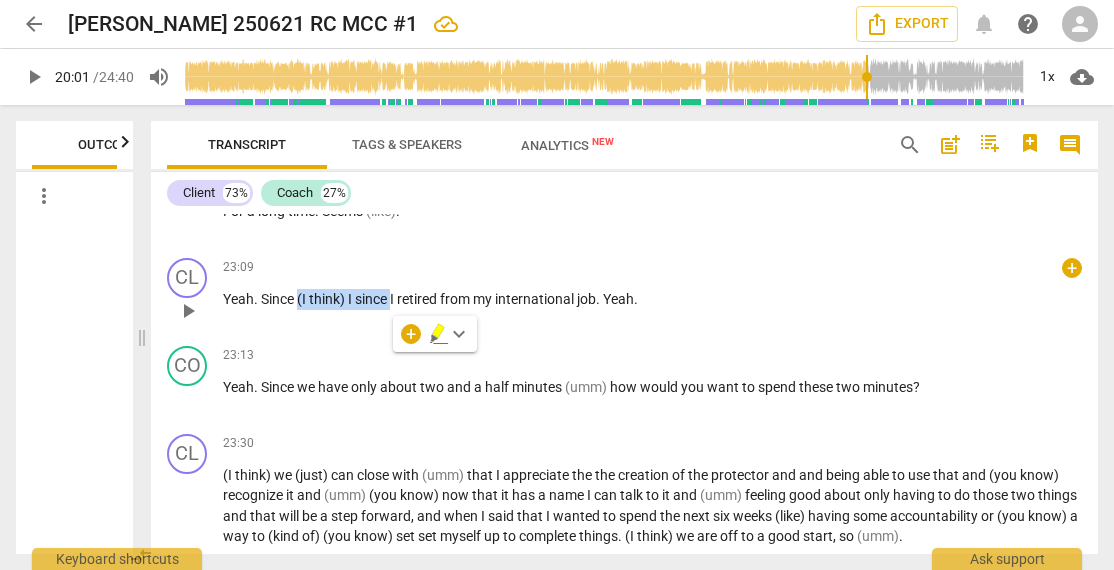 type 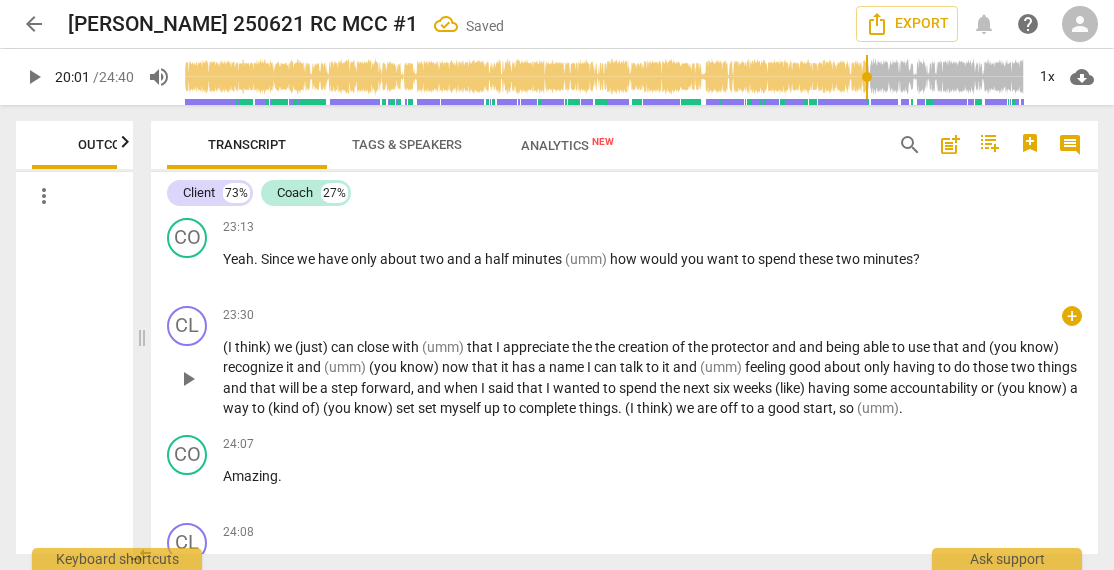 scroll, scrollTop: 9415, scrollLeft: 0, axis: vertical 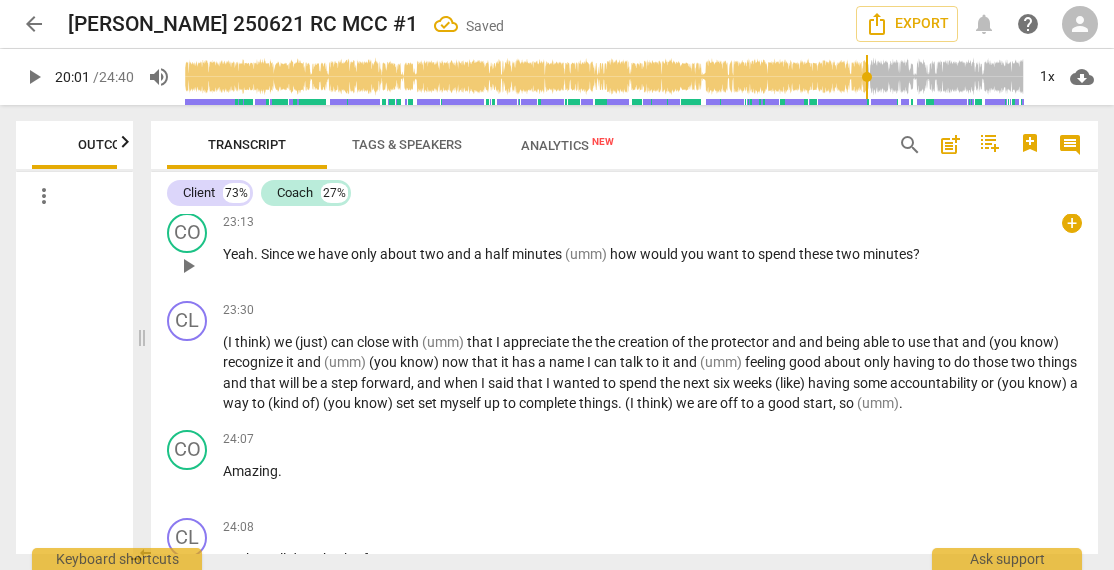 click on "minutes" at bounding box center (538, 254) 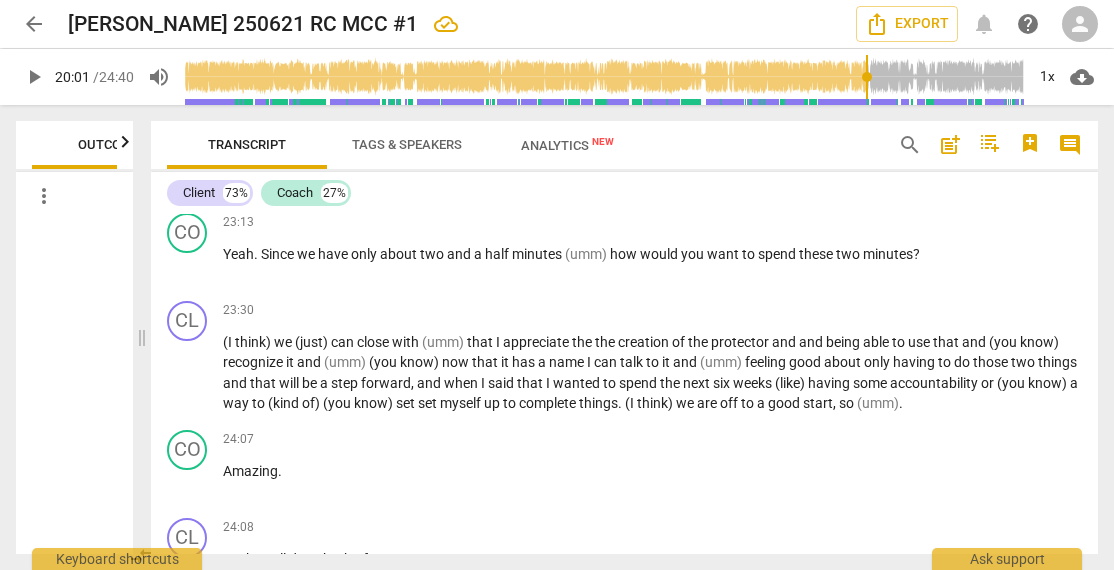 type 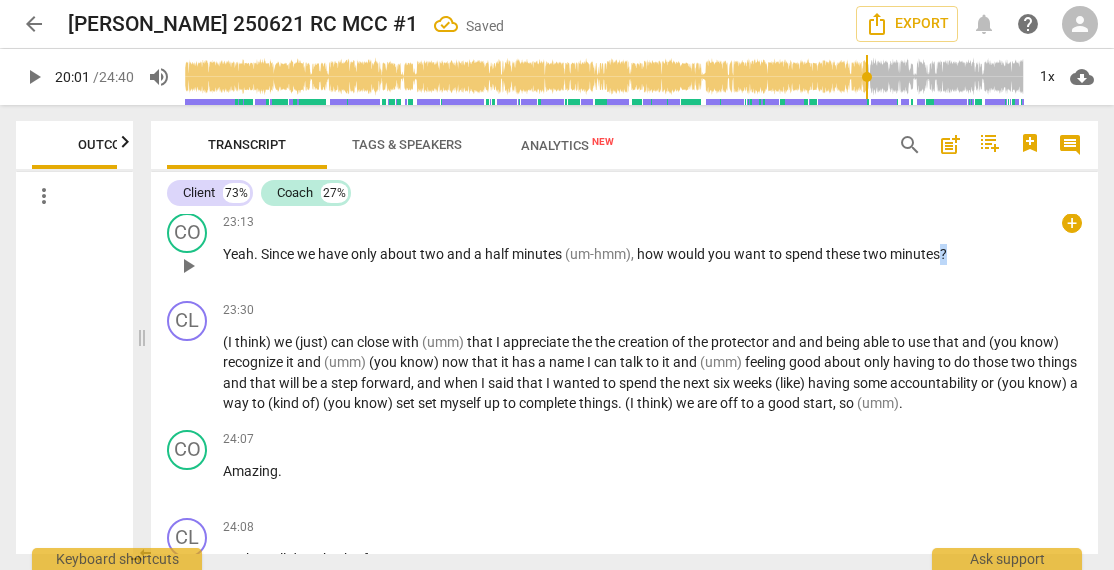 click on "?" at bounding box center [943, 254] 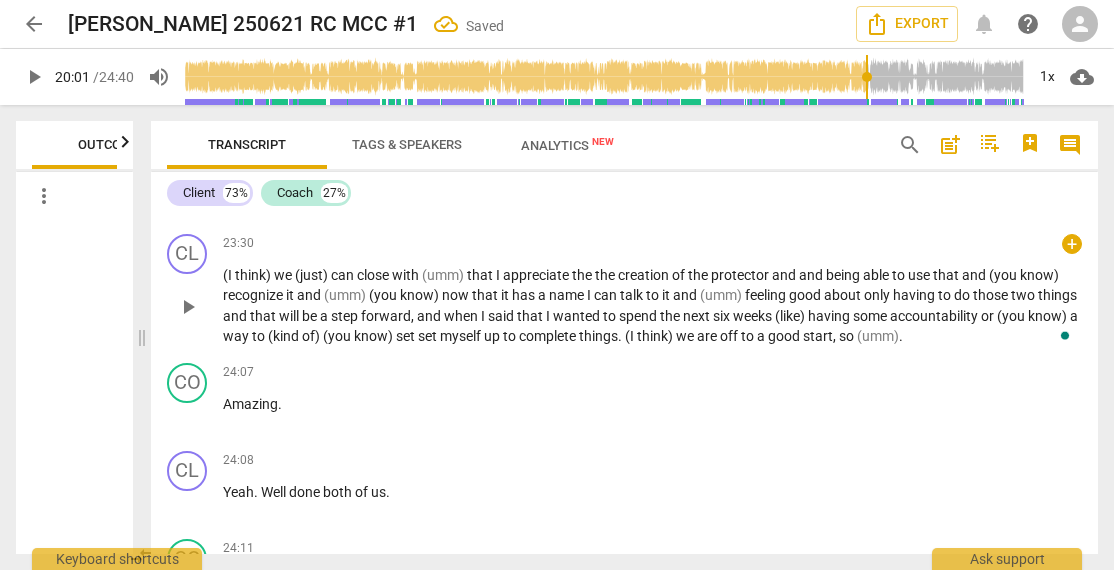 scroll, scrollTop: 9548, scrollLeft: 0, axis: vertical 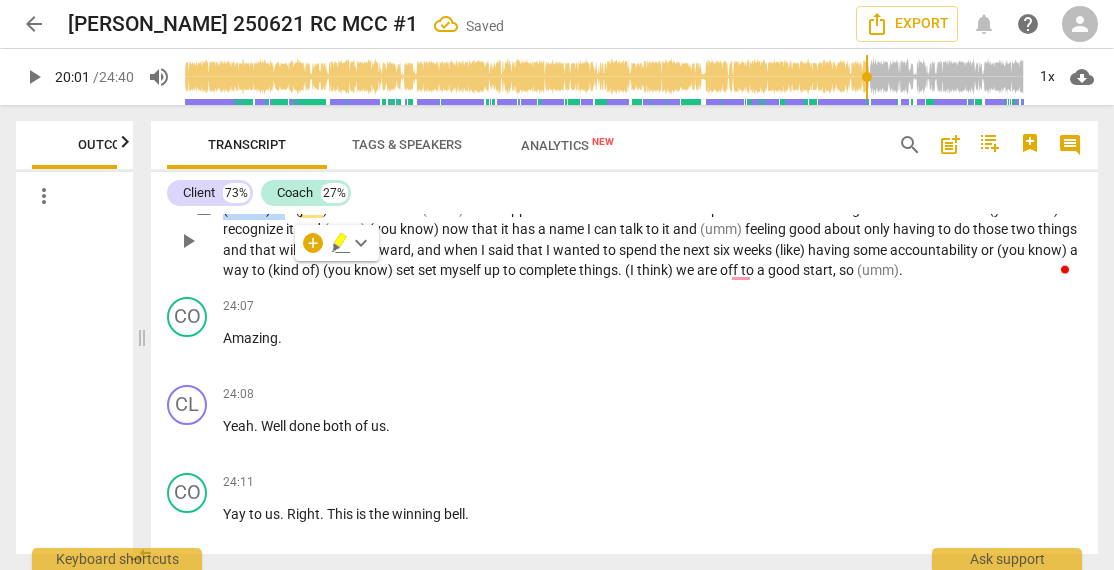 type 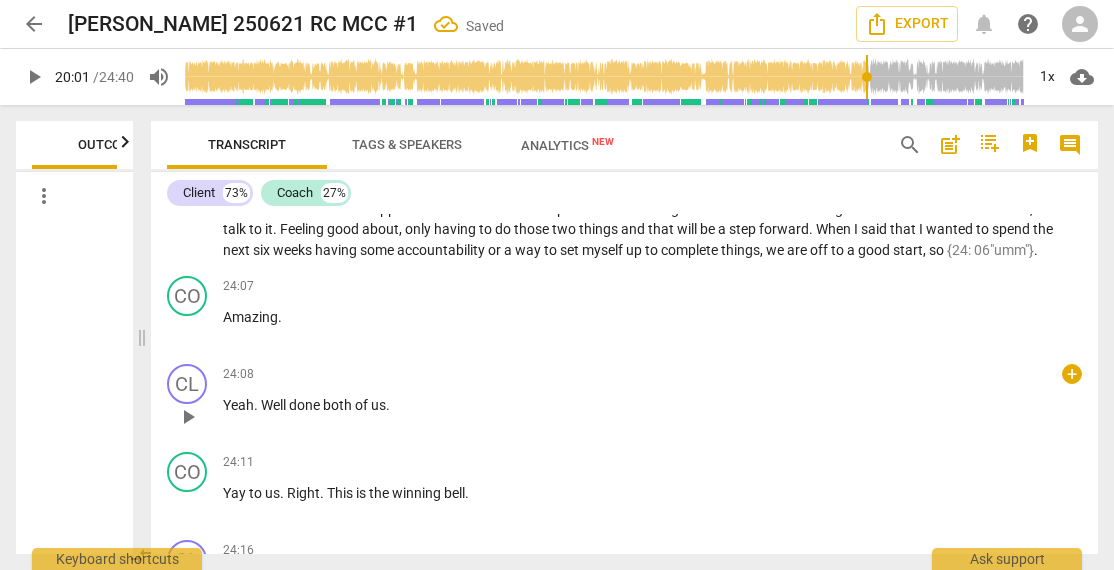 scroll, scrollTop: 9682, scrollLeft: 0, axis: vertical 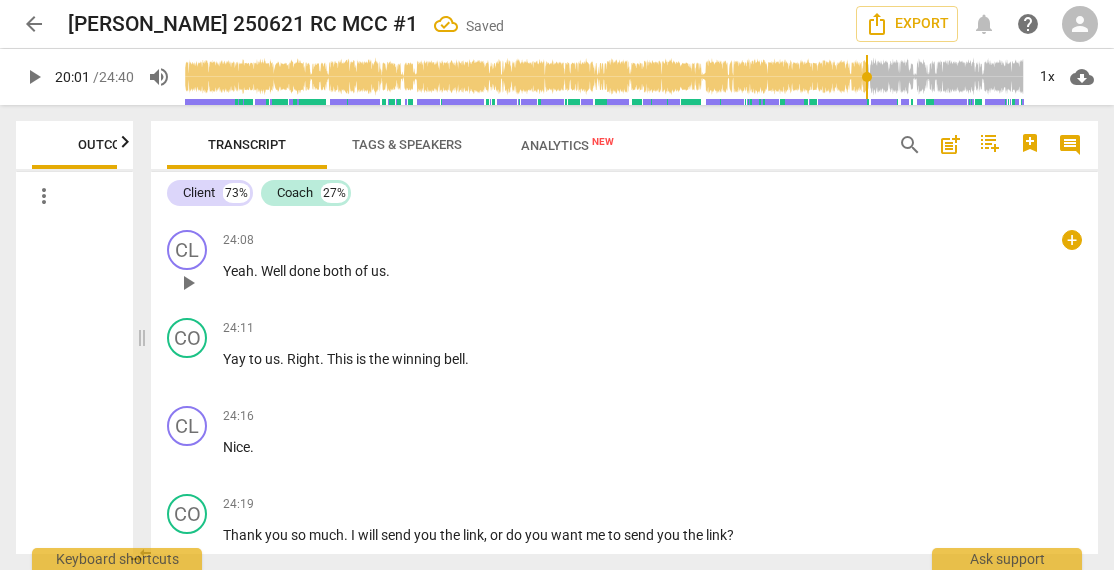 click on "done" at bounding box center (306, 271) 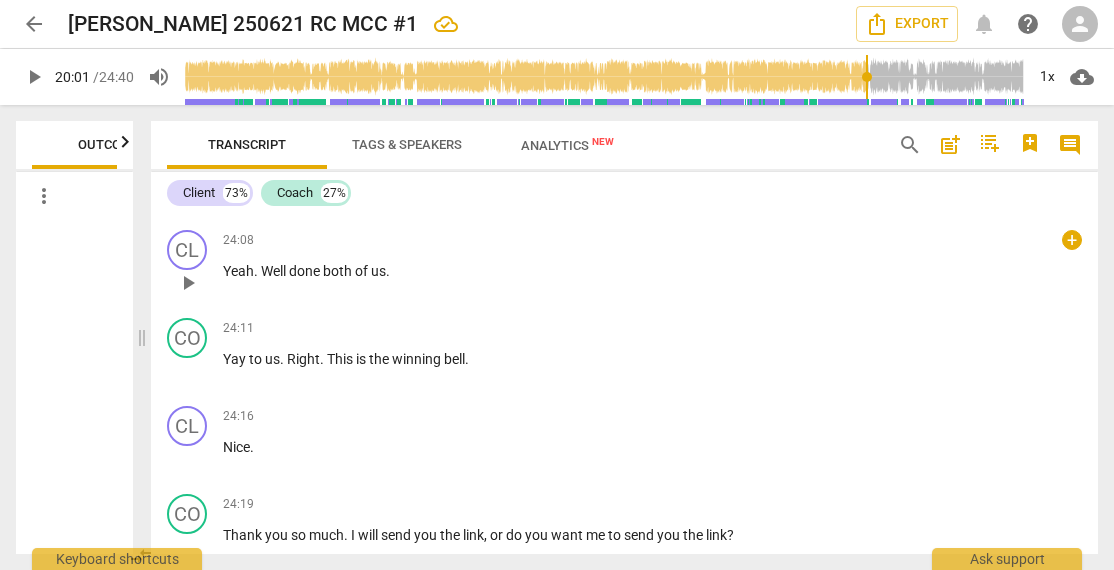 type 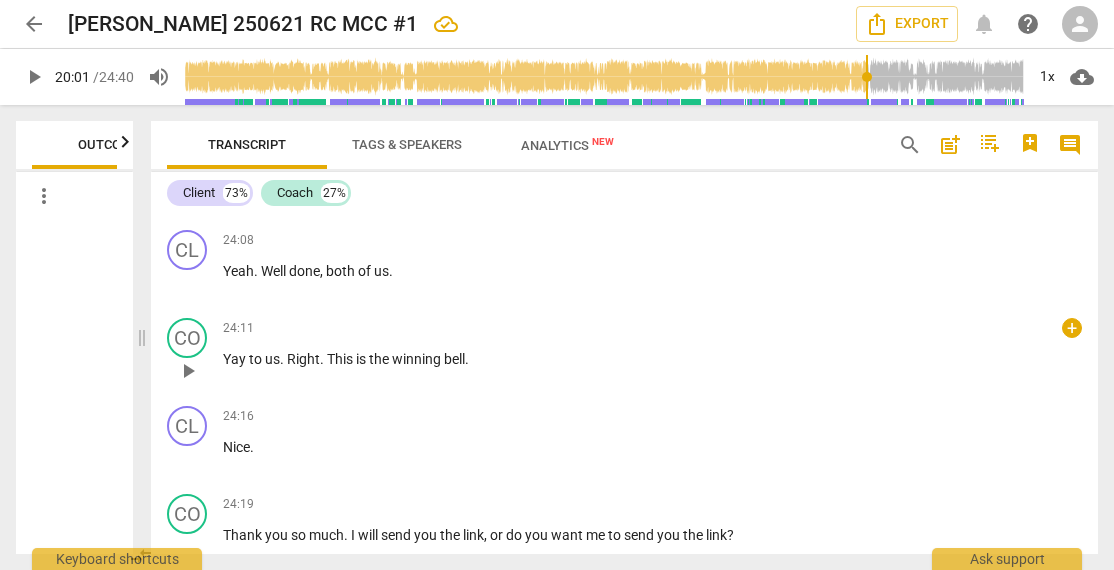 click on "Yay" at bounding box center [236, 359] 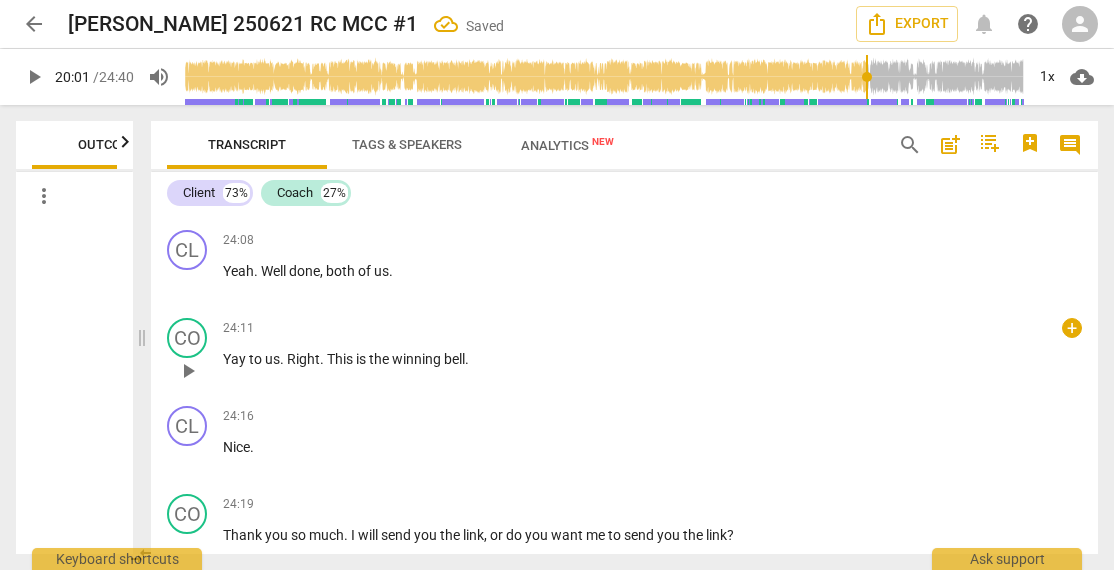 type 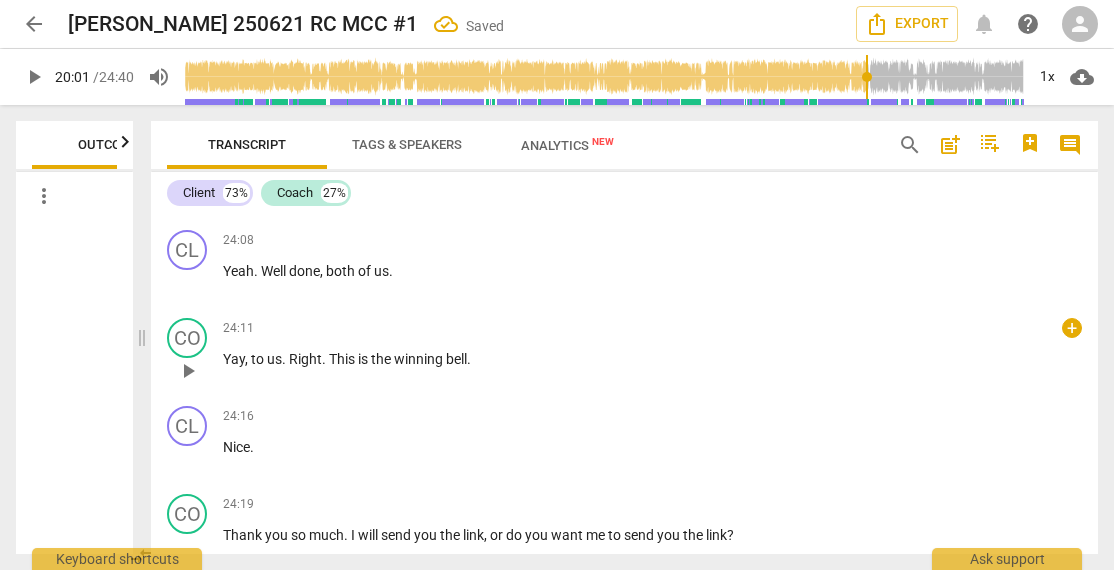 click on "." at bounding box center [325, 359] 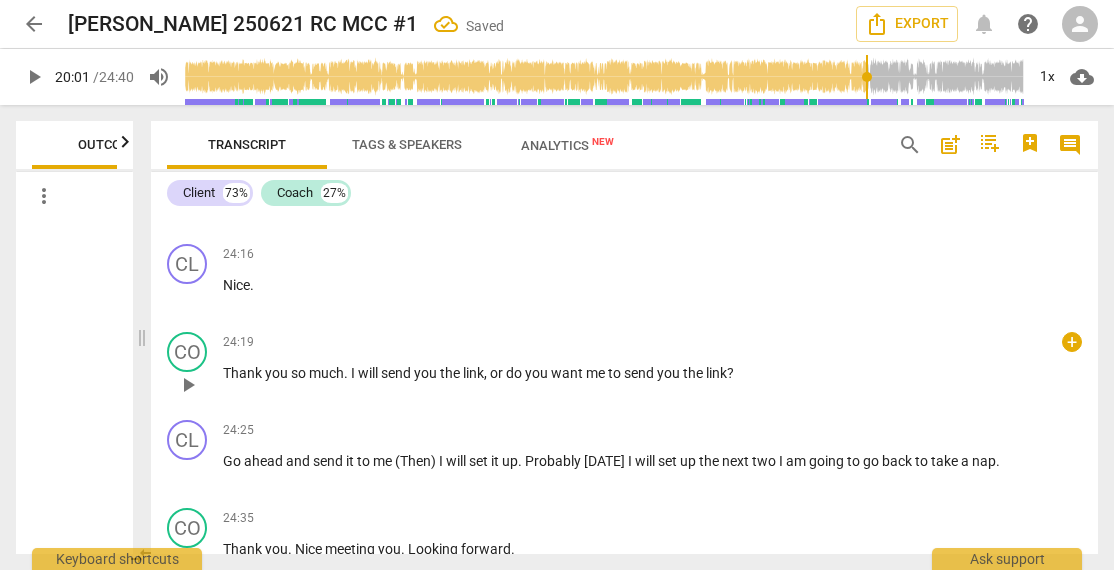 scroll, scrollTop: 9882, scrollLeft: 0, axis: vertical 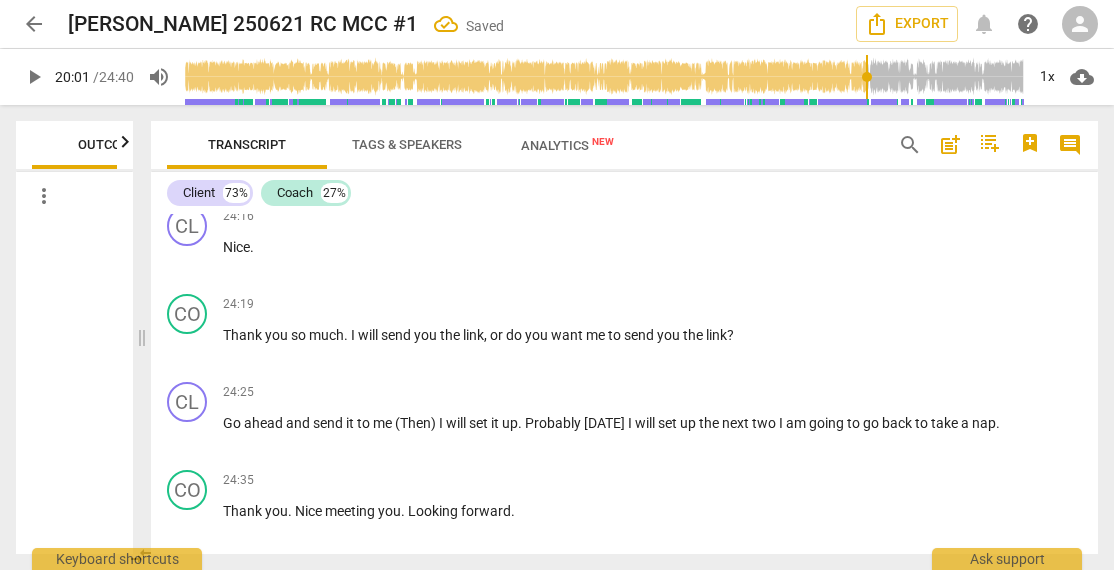 click on "Client 73% Coach 27% CL play_arrow pause 00:00 + keyboard_arrow_right Thank   you   for   that .   What's   on   my   mind   today ?   I   have   been   retired   now   for   six   months .   It   was   my   third   attempt   at   retirement .   I   finally   feel   I   have   figured   it   out .   I   am   happy .   I   have   always   wanted   to   write   a   children's   book   {00 :   21"hmm"} .   I   prepared   a   series .   I   titled   three   books ,   potentially   four .   I   wrote   the   lyrics   to   the   first   book .   I   had   some   ideas   around   how   I   wanted   to   illustrate   it .   But   I   keep   getting   stuck   at   this   point .   I   took   self-publishing   classes .   I   took   writing   a   children's   book   class   for   the   second   time .   I   took   drawing   classes .   I   am   doing   all   these   things   but   I   am   not   actually   doing   the   book   {00 :   59"hmm"} .   As   coaches ,   we   get   a   lot   of   coaching   and   I   have" at bounding box center (624, 363) 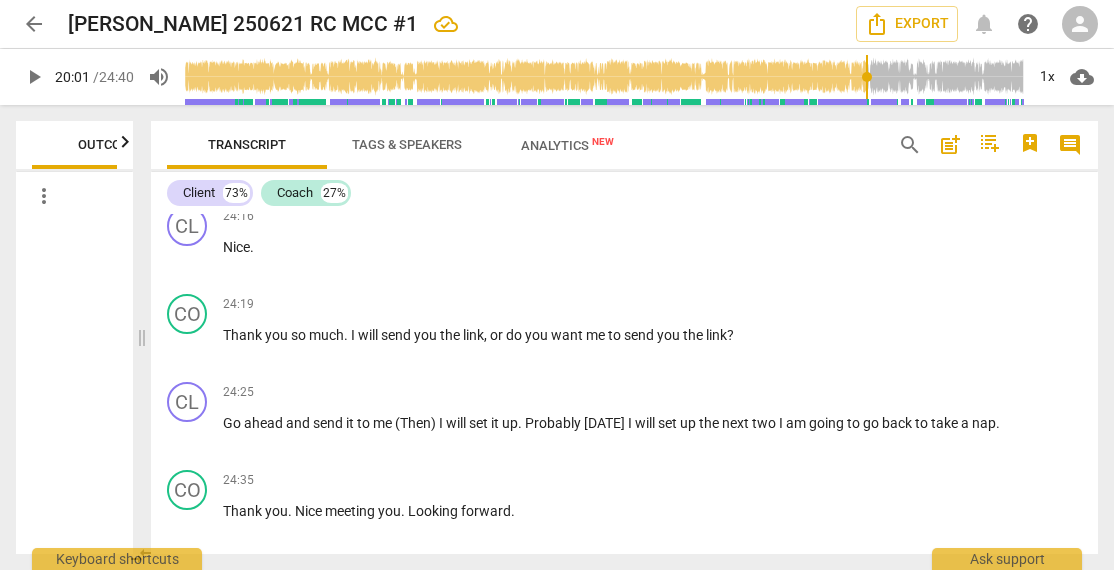 click on "." at bounding box center (465, 159) 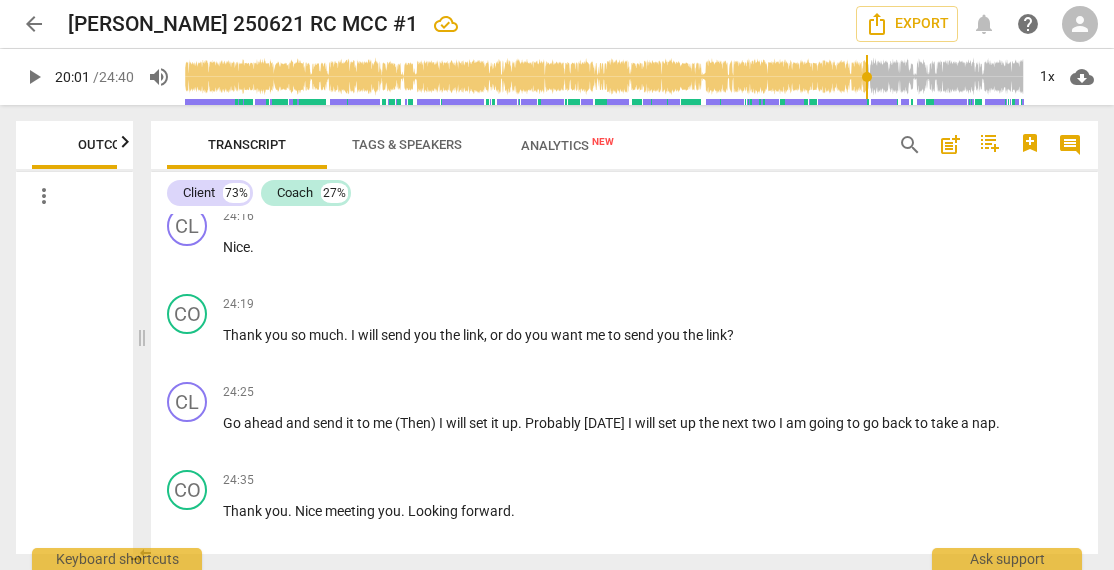 type 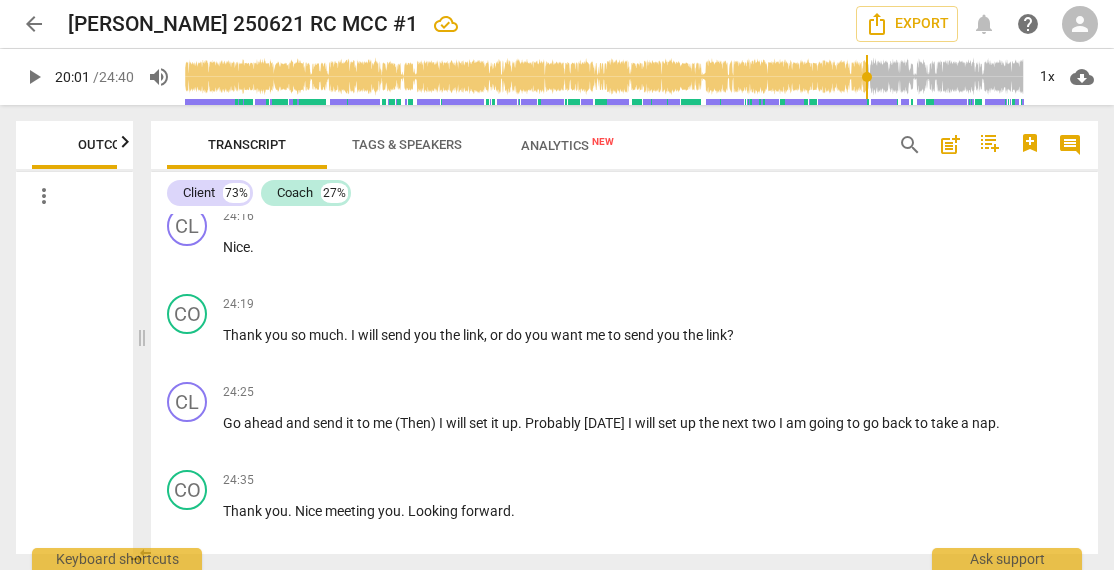 scroll, scrollTop: 9879, scrollLeft: 0, axis: vertical 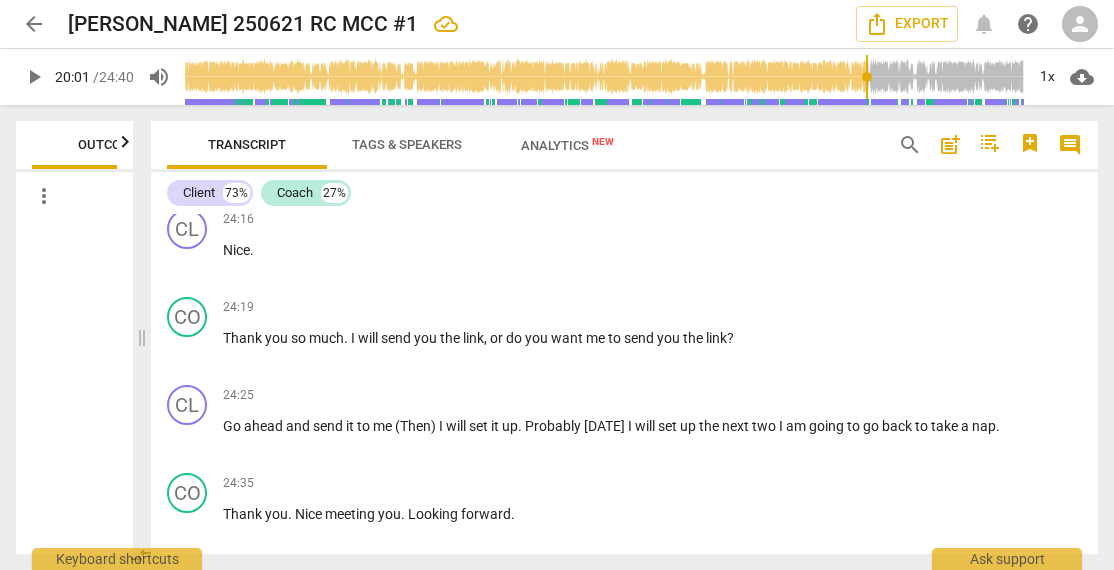 type 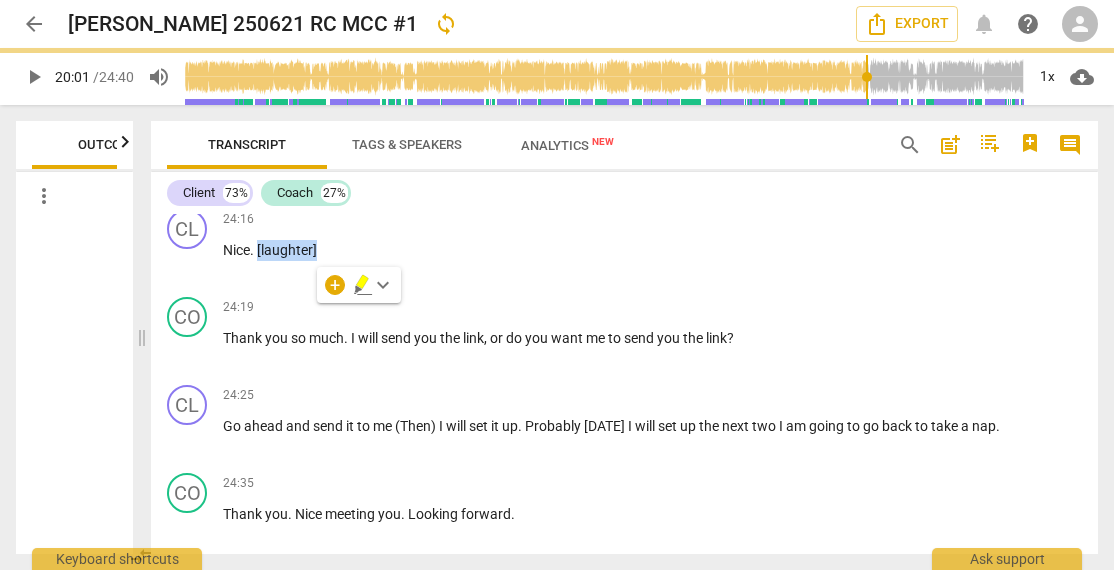 copy on "[laughter]" 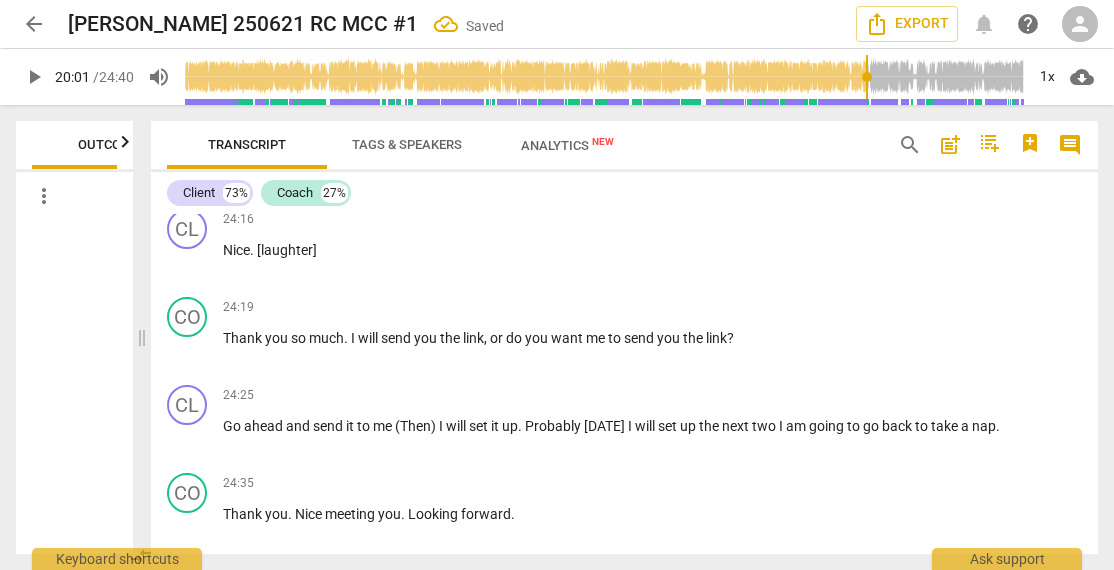 paste 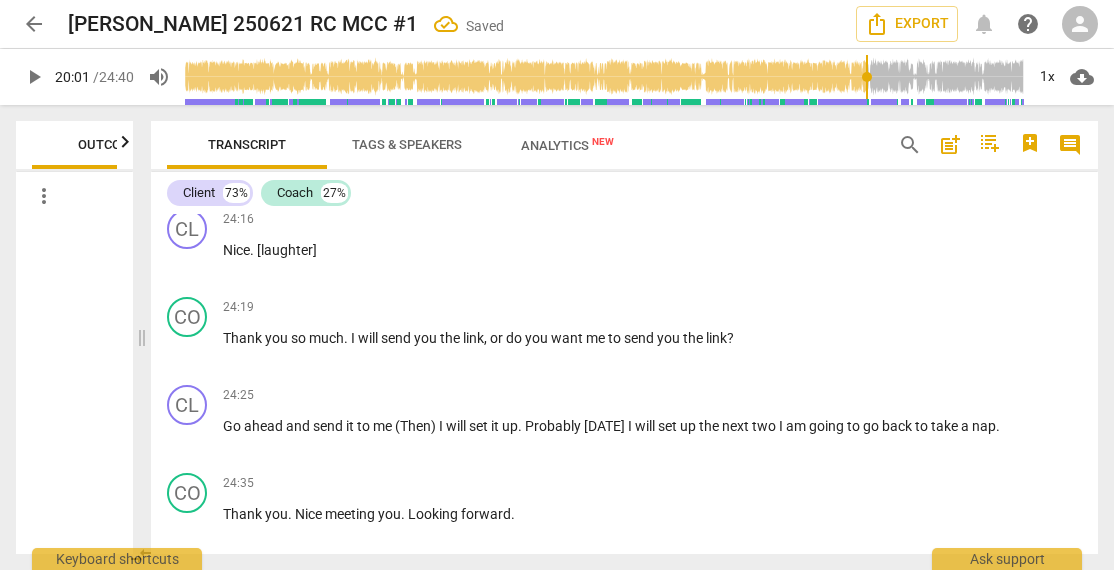 type 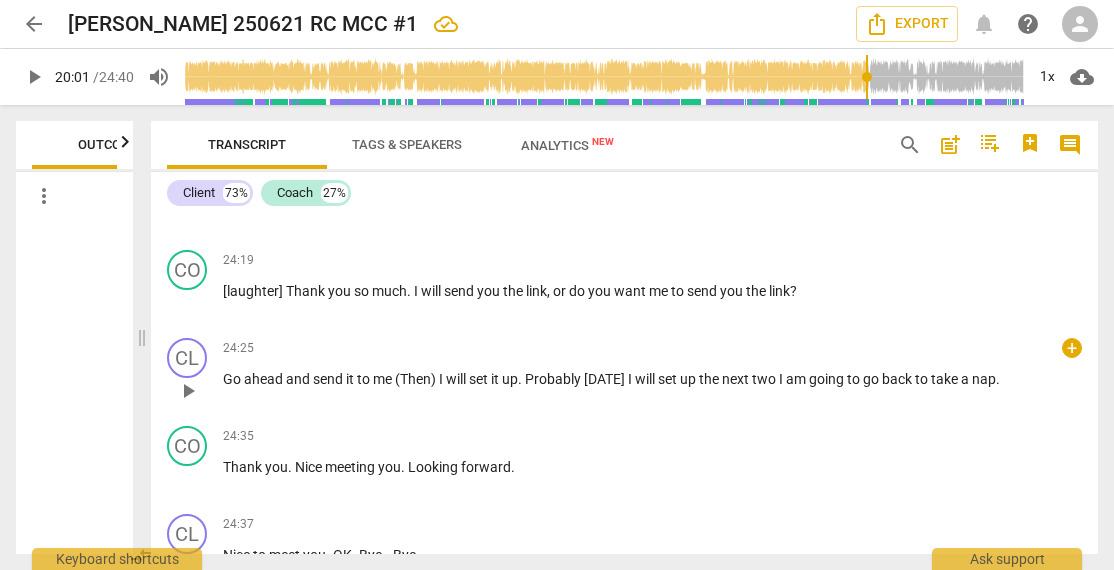 scroll, scrollTop: 9946, scrollLeft: 0, axis: vertical 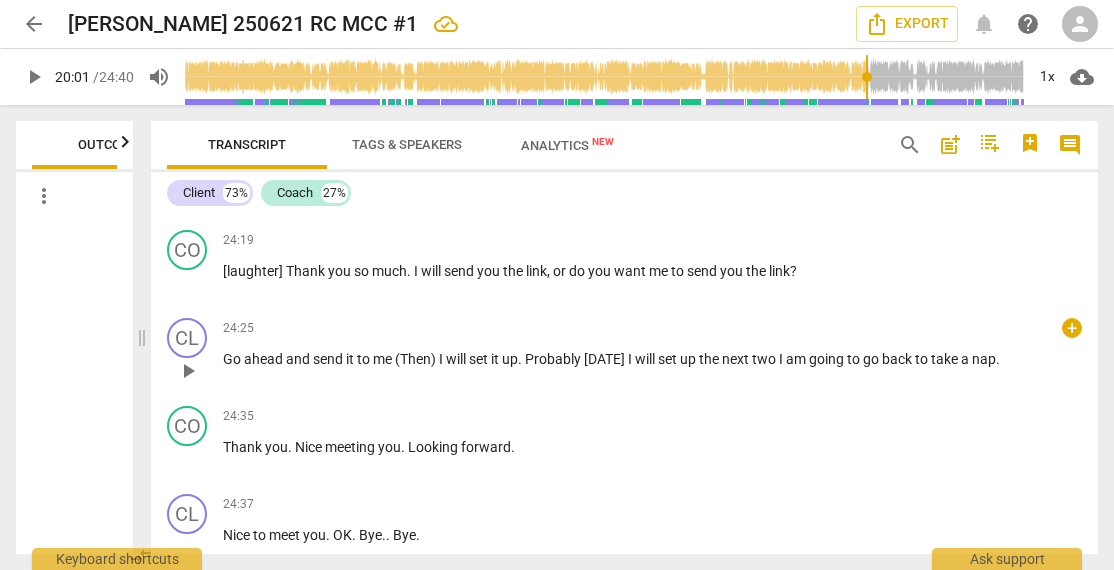 click on "me" at bounding box center (384, 359) 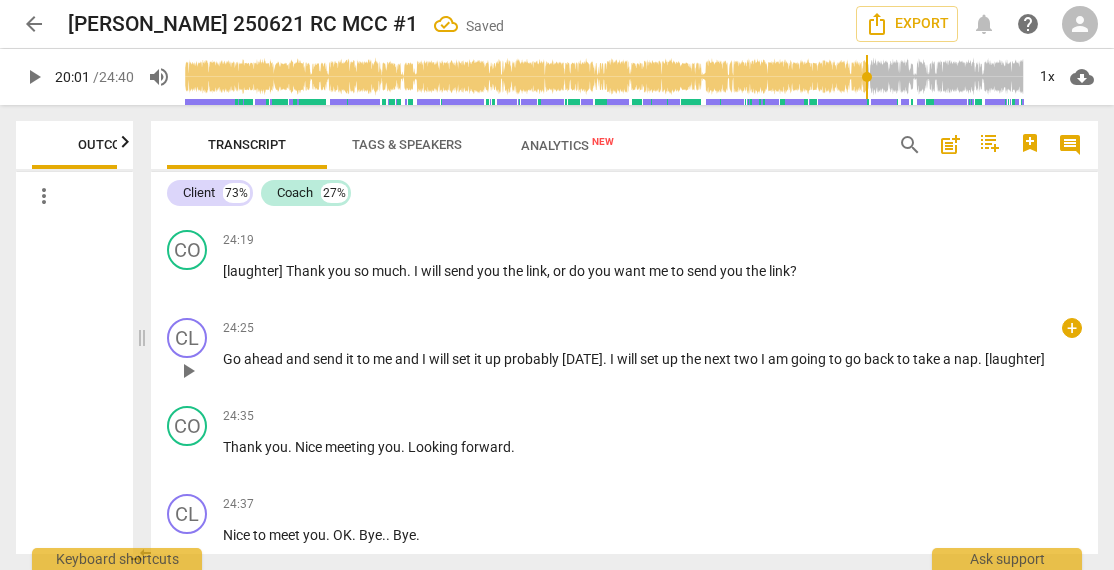 paste 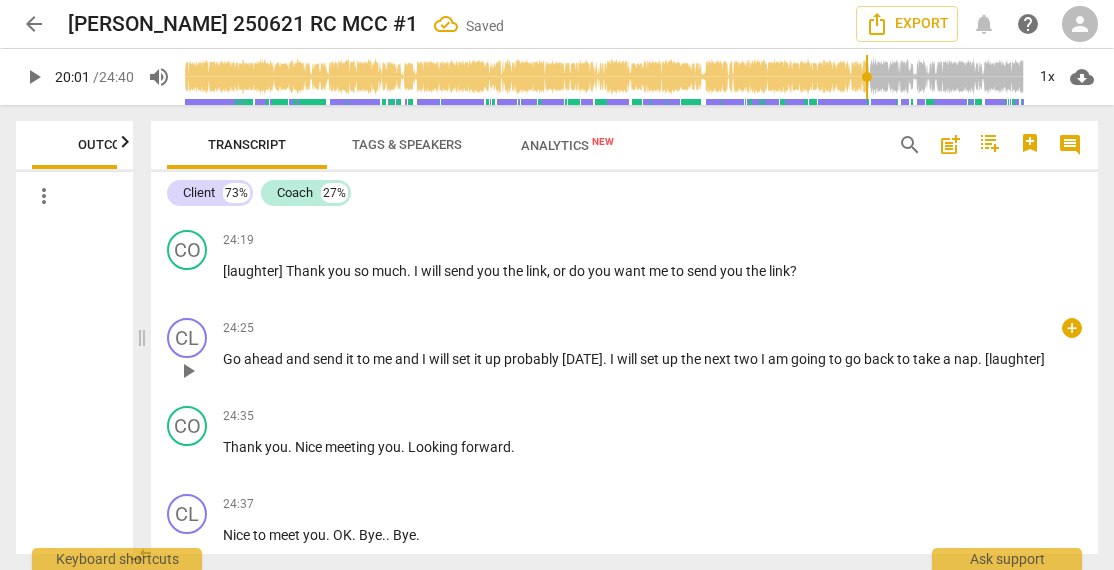 type 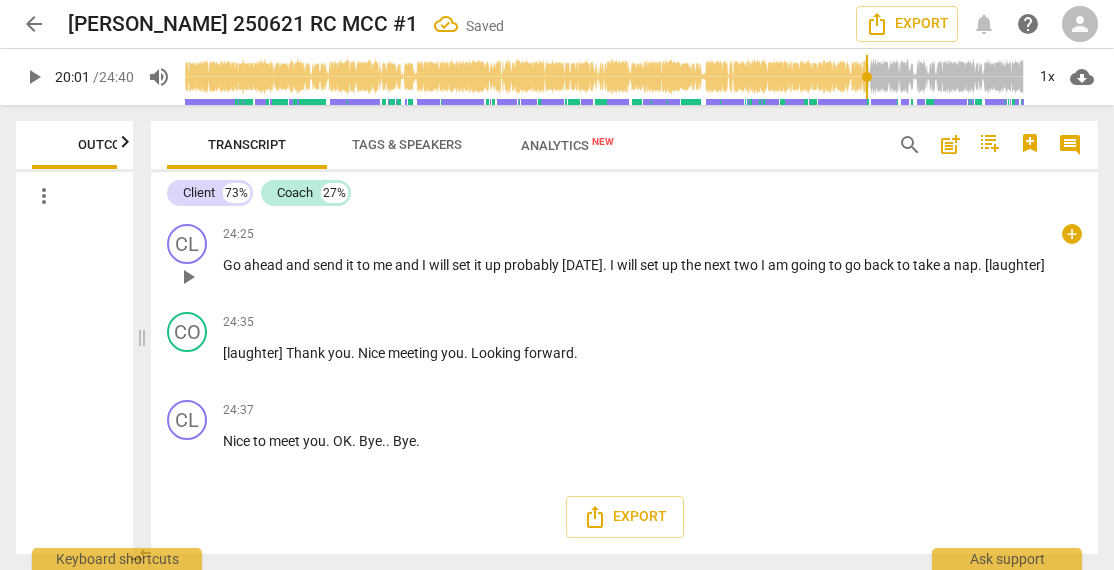 scroll, scrollTop: 10100, scrollLeft: 0, axis: vertical 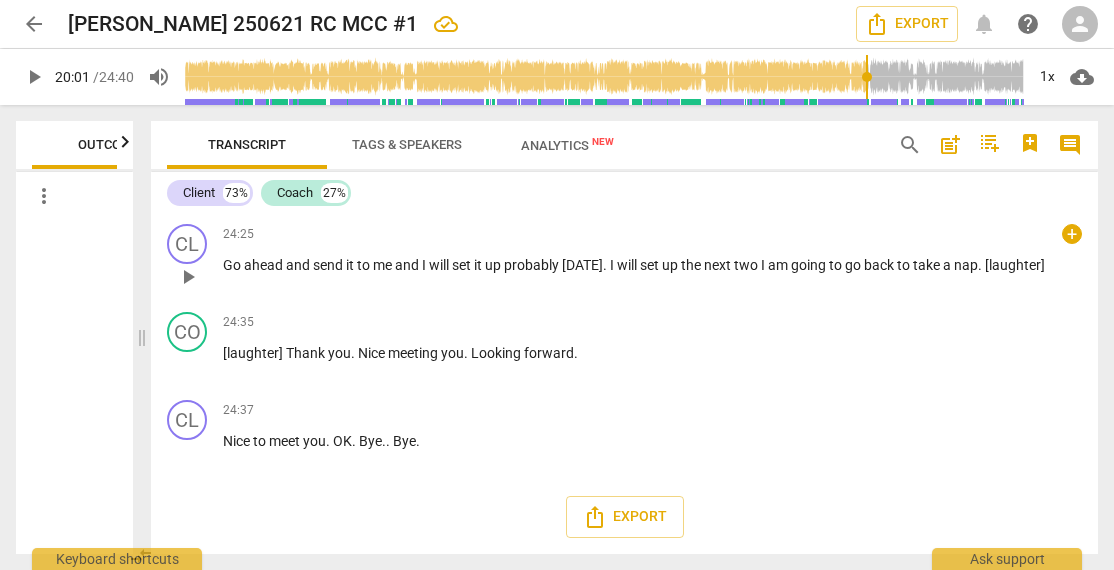 click on "CL play_arrow pause 24:25 + keyboard_arrow_right Go   ahead   and   send   it   to   me   and   I   will   set   it   up   probably   tomorrow .   I   will   set   up   the   next   two   I   am   going   to   go   back   to   take   a   nap .   [laughter]" at bounding box center [624, 260] 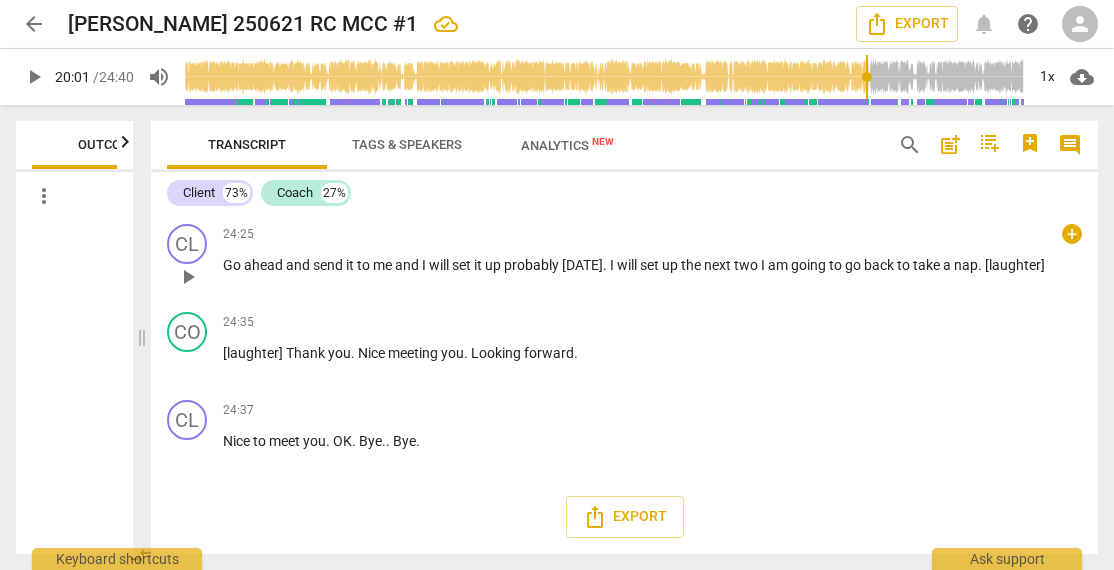 type 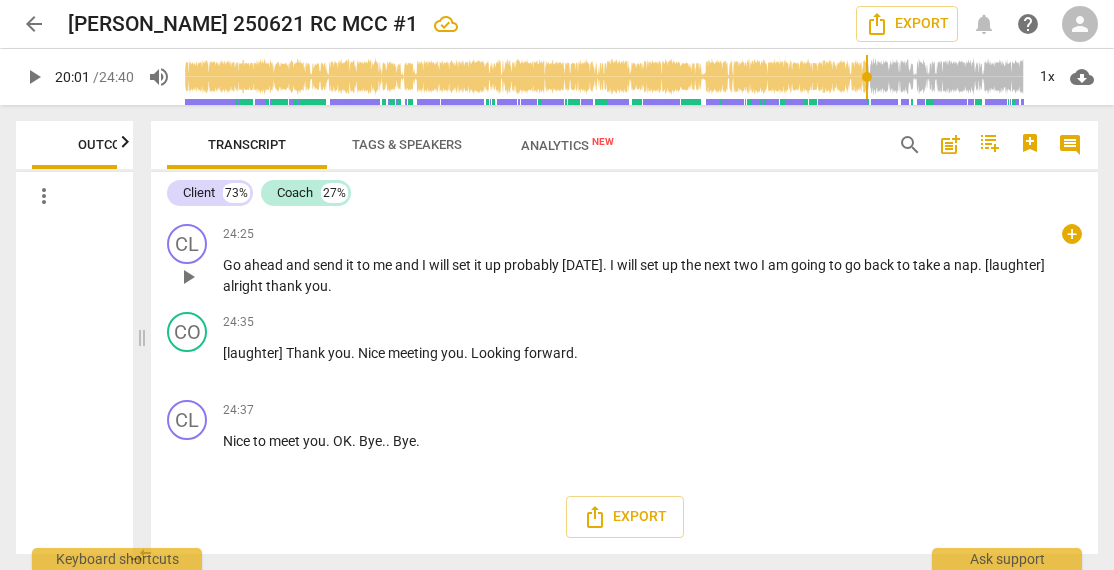 type 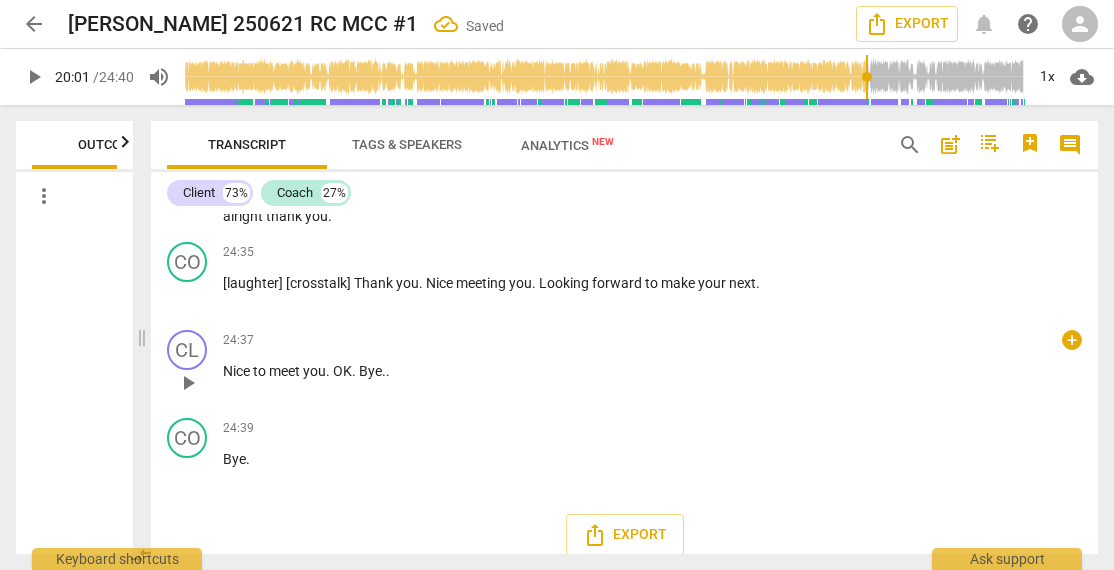scroll, scrollTop: 10140, scrollLeft: 0, axis: vertical 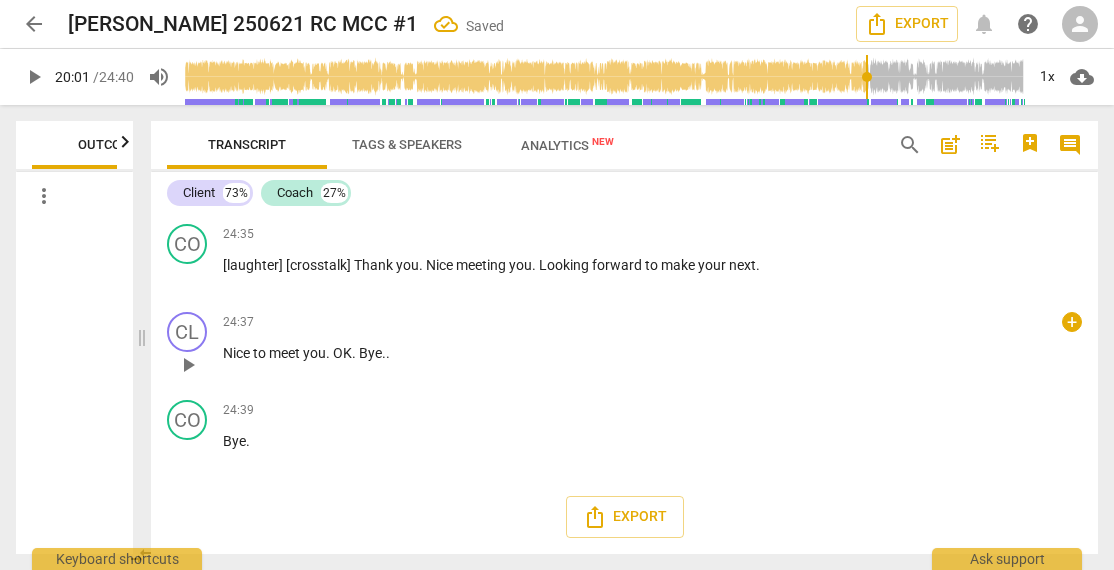 click on "Nice   to   meet   you .   OK .   Bye . ." at bounding box center (652, 353) 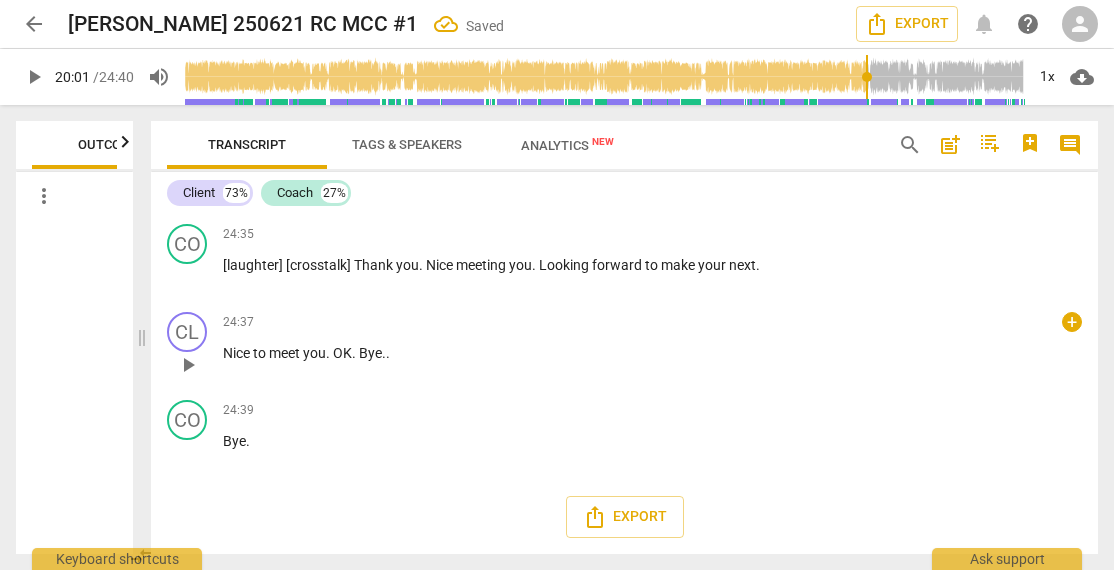 type 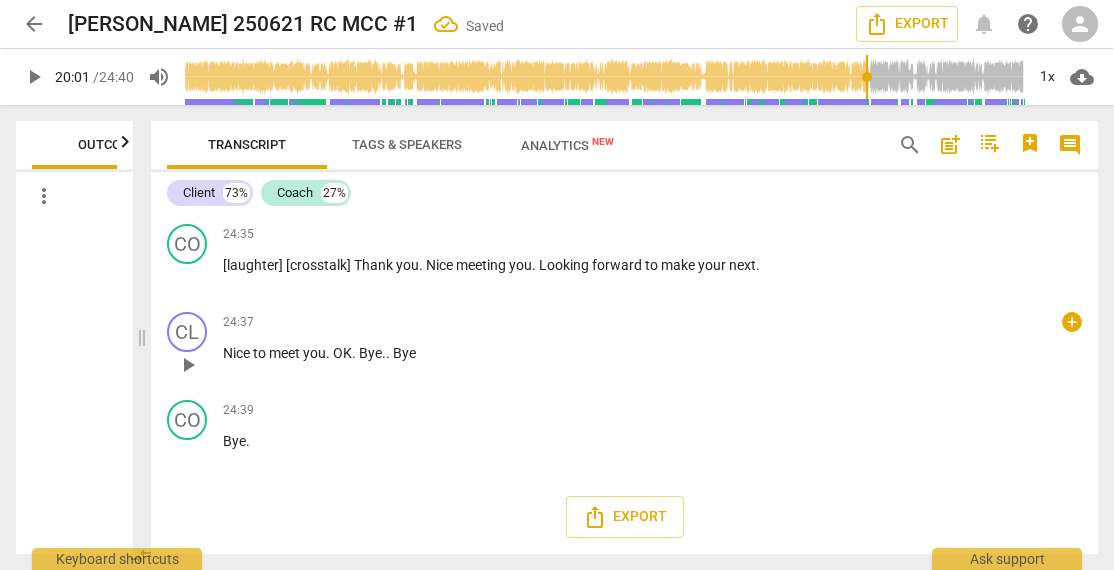 type 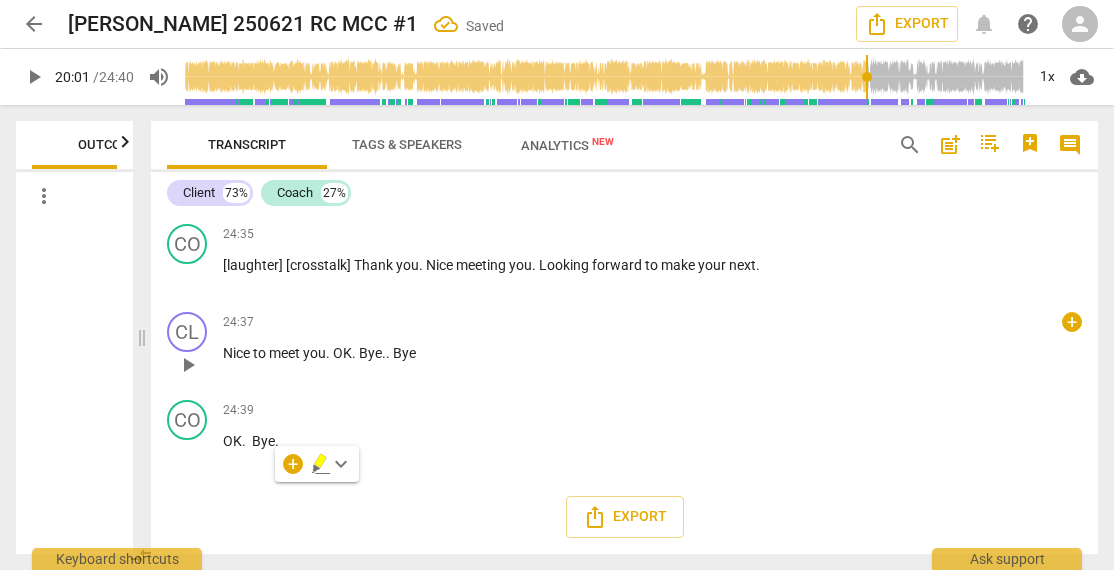 click on "Nice   to   meet   you .   OK .   Bye . .   Bye" at bounding box center [652, 353] 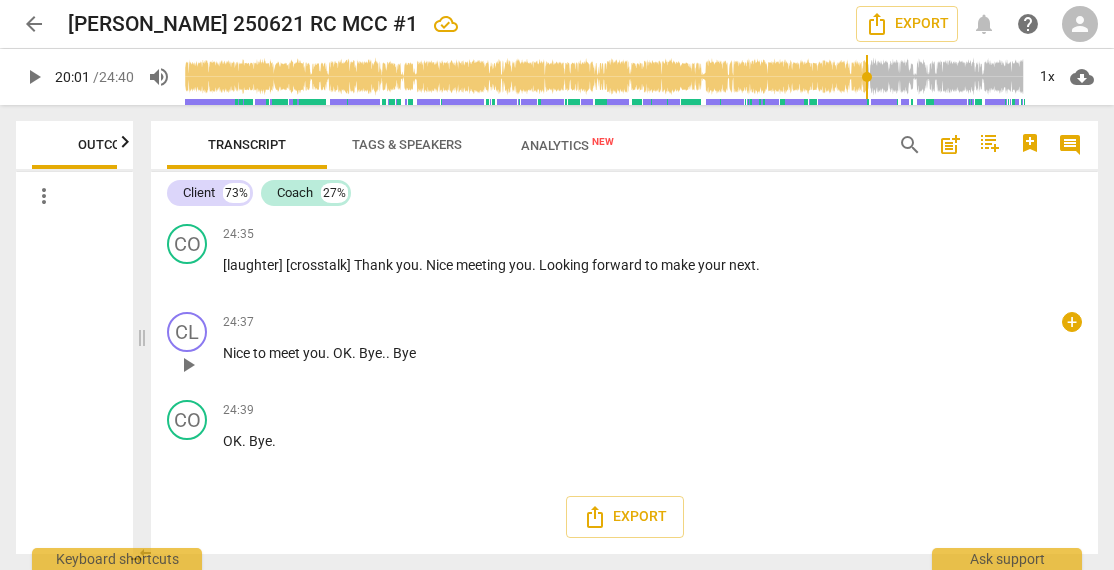 click on "Nice   to   meet   you .   OK .   Bye . .   Bye" at bounding box center (652, 353) 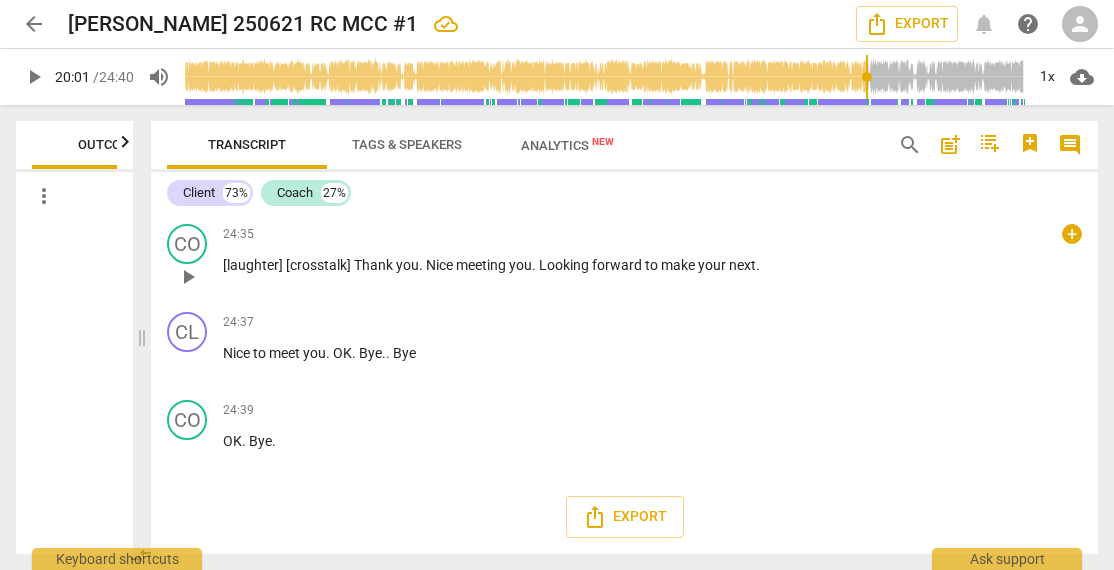 click on "[laughter]   [crosstalk]   Thank   you .   Nice   meeting   you .   Looking   forward   to   make   your   next ." at bounding box center (652, 265) 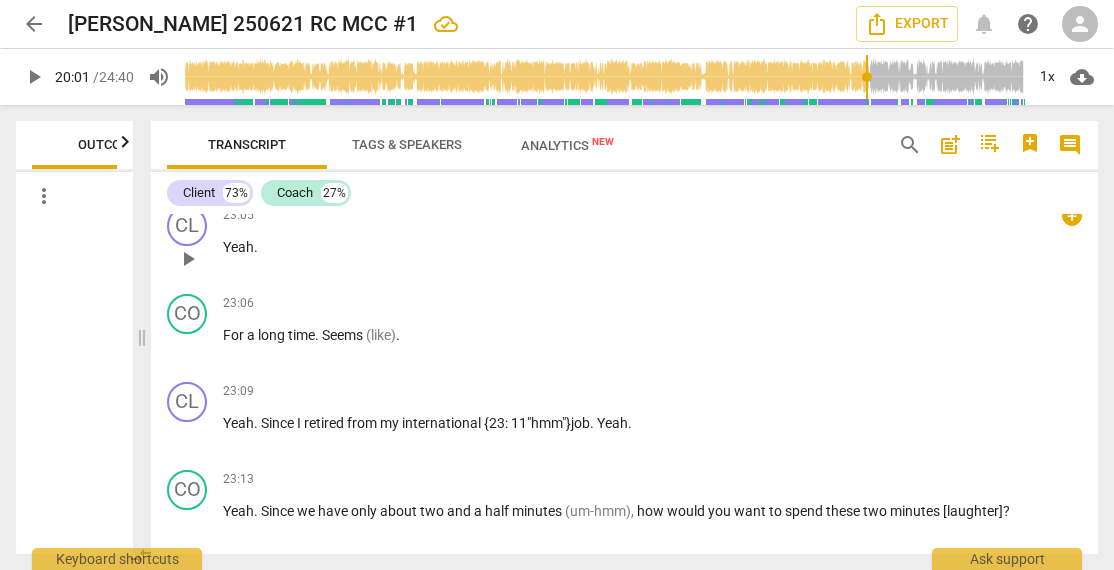 scroll, scrollTop: 9140, scrollLeft: 0, axis: vertical 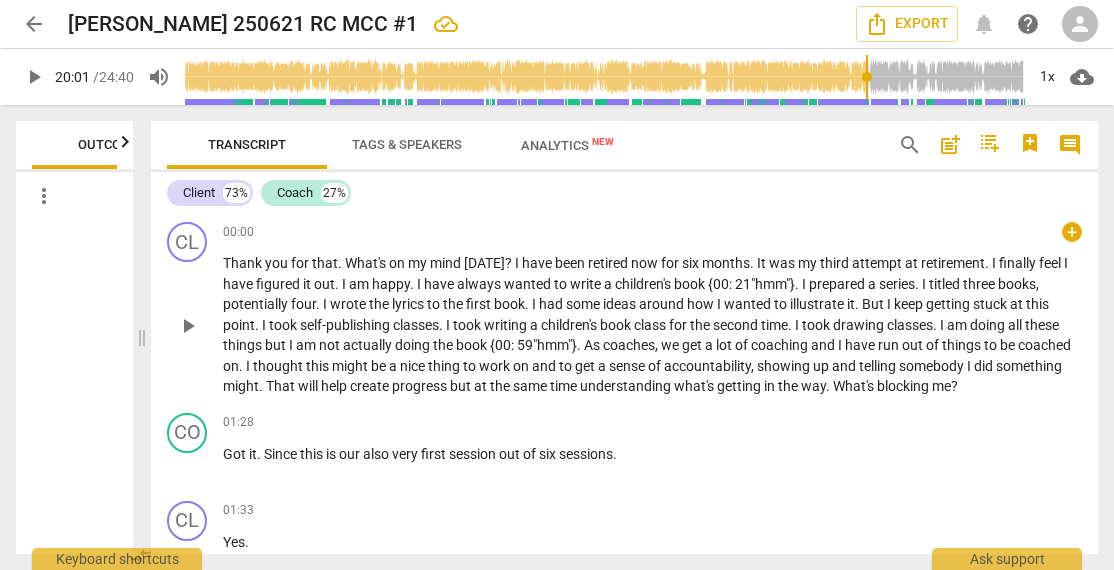 click on "What's" at bounding box center [367, 263] 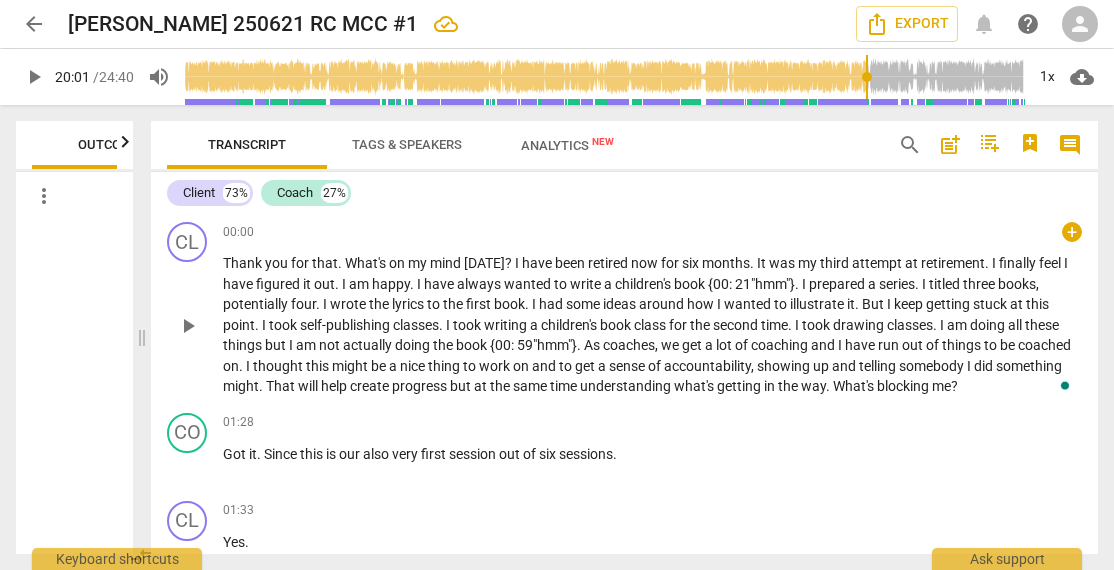type 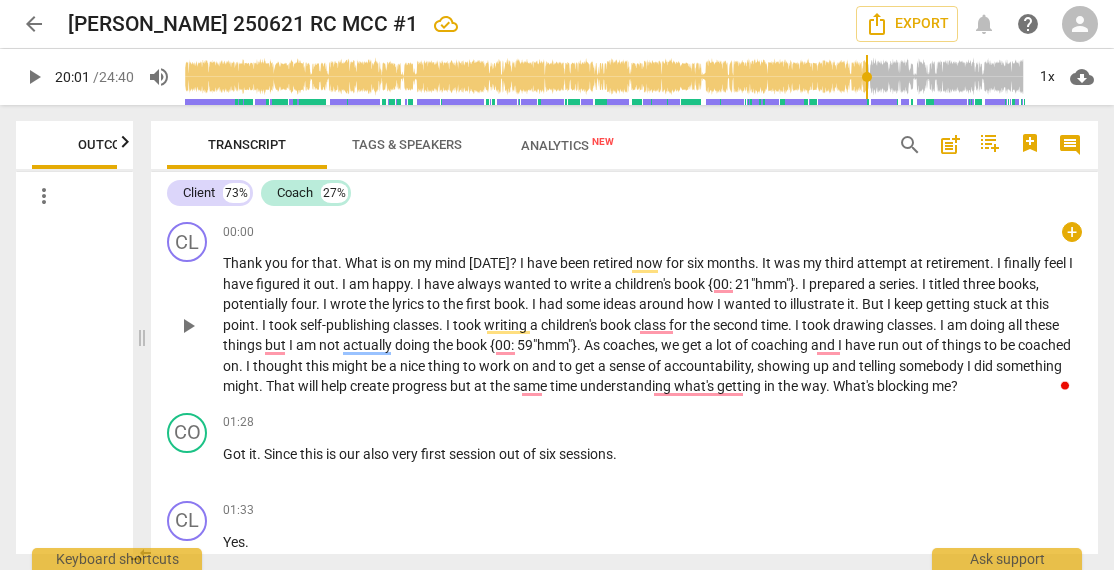 click on "what's" at bounding box center [695, 386] 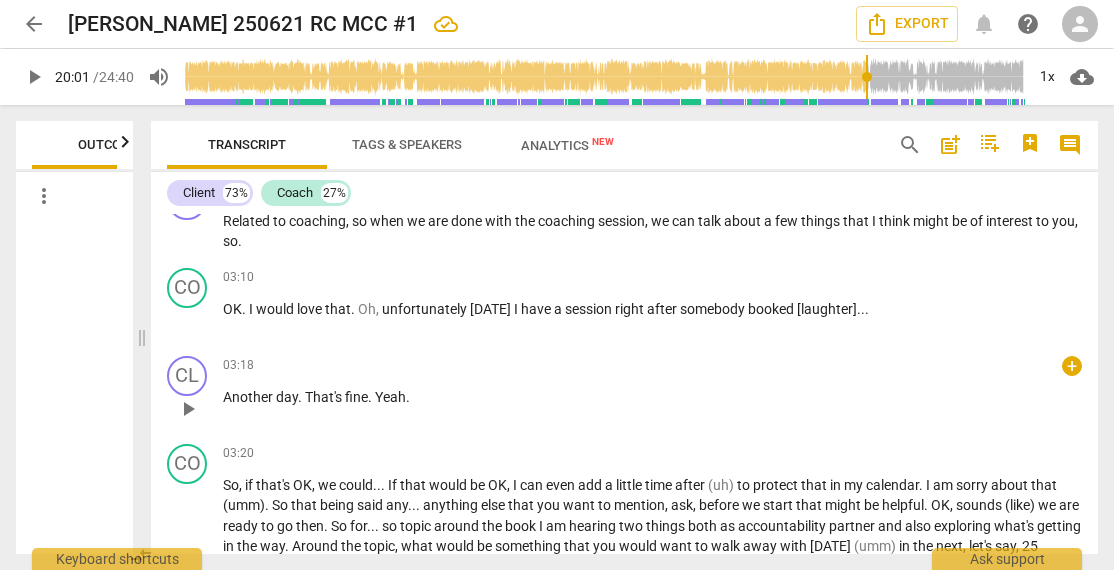 scroll, scrollTop: 1133, scrollLeft: 0, axis: vertical 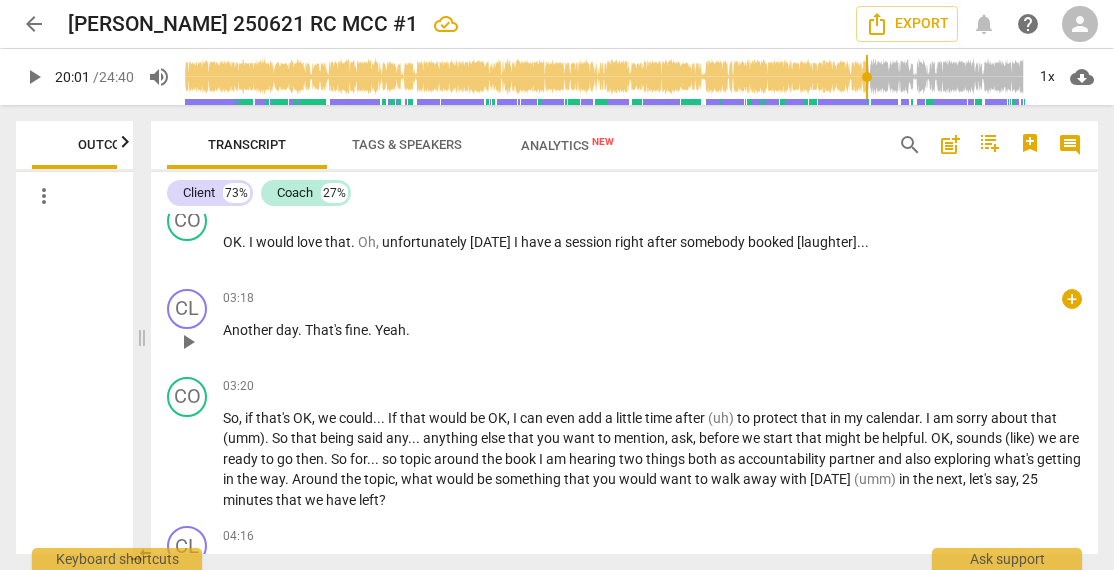 click on "That's" at bounding box center [325, 330] 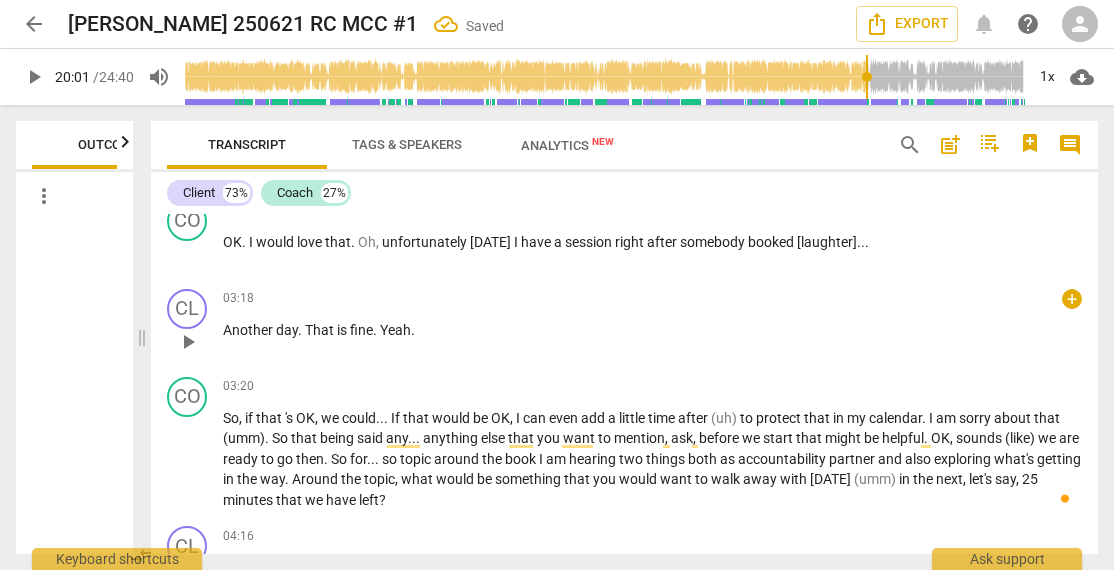 type 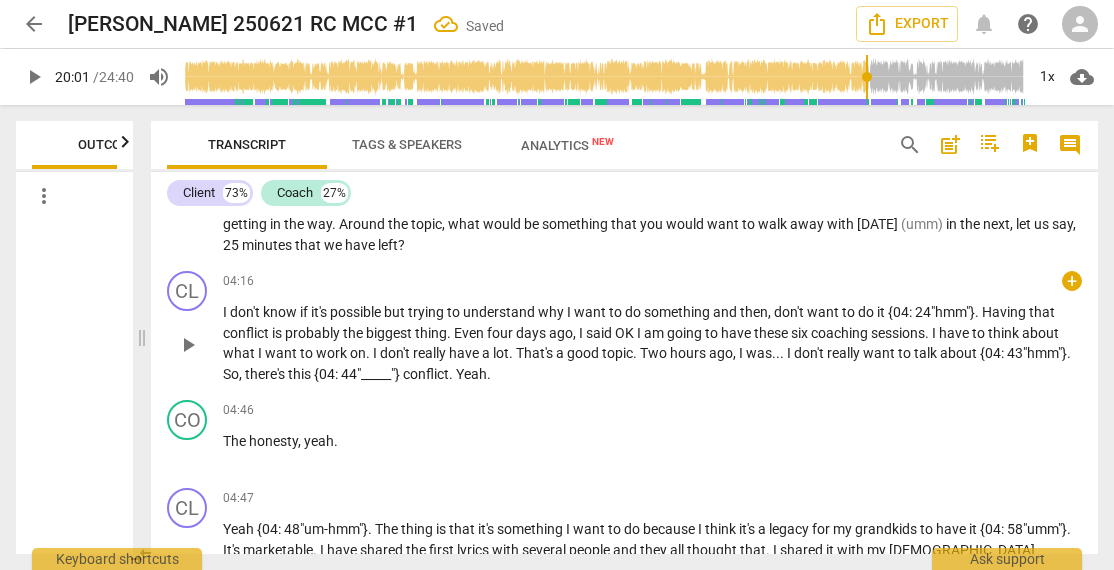 scroll, scrollTop: 1400, scrollLeft: 0, axis: vertical 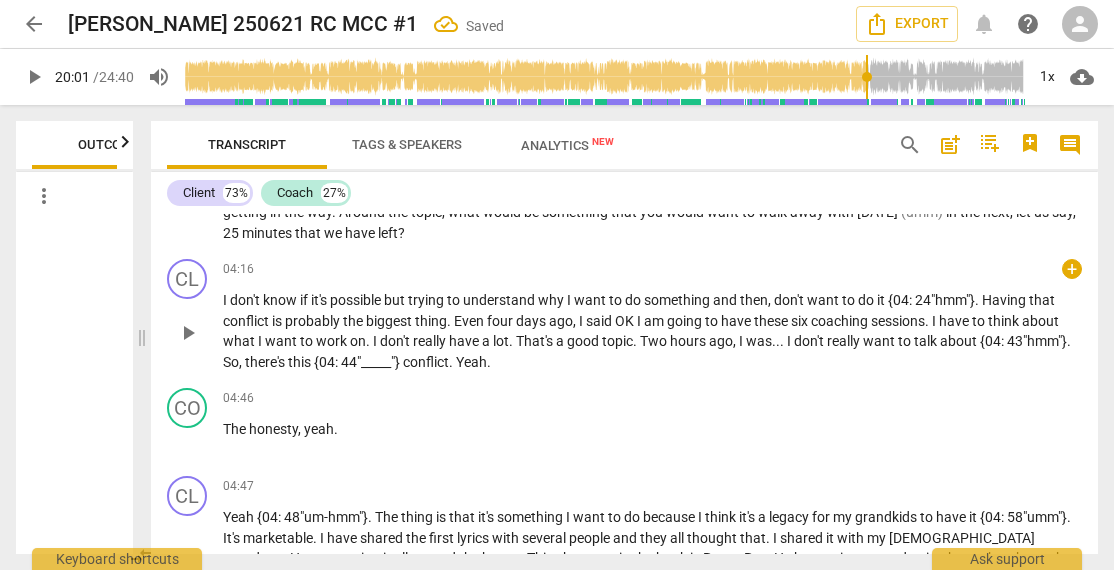 click on "it's" at bounding box center [320, 300] 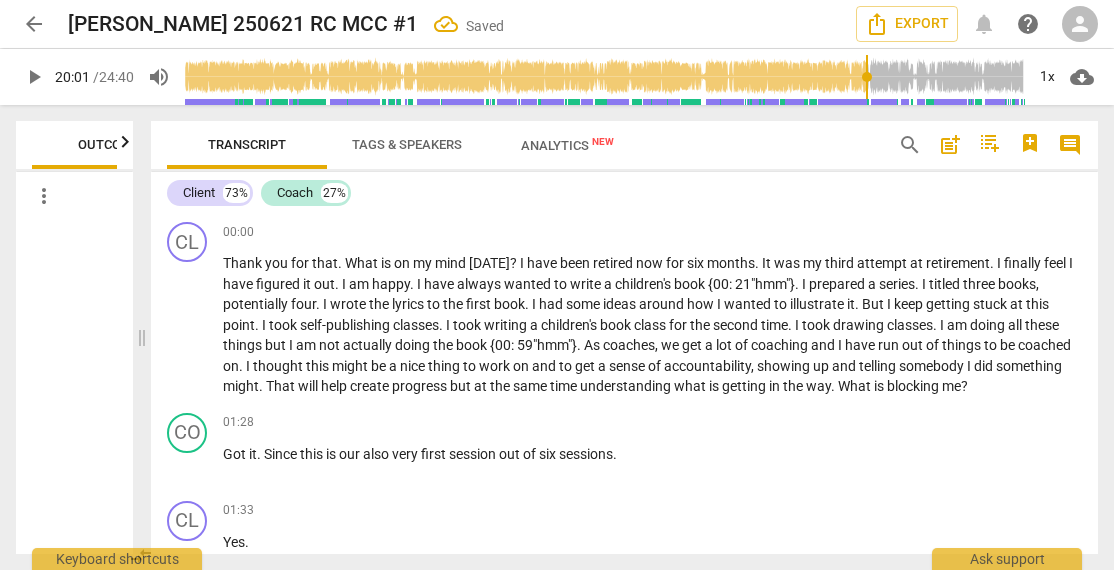 scroll, scrollTop: 0, scrollLeft: 0, axis: both 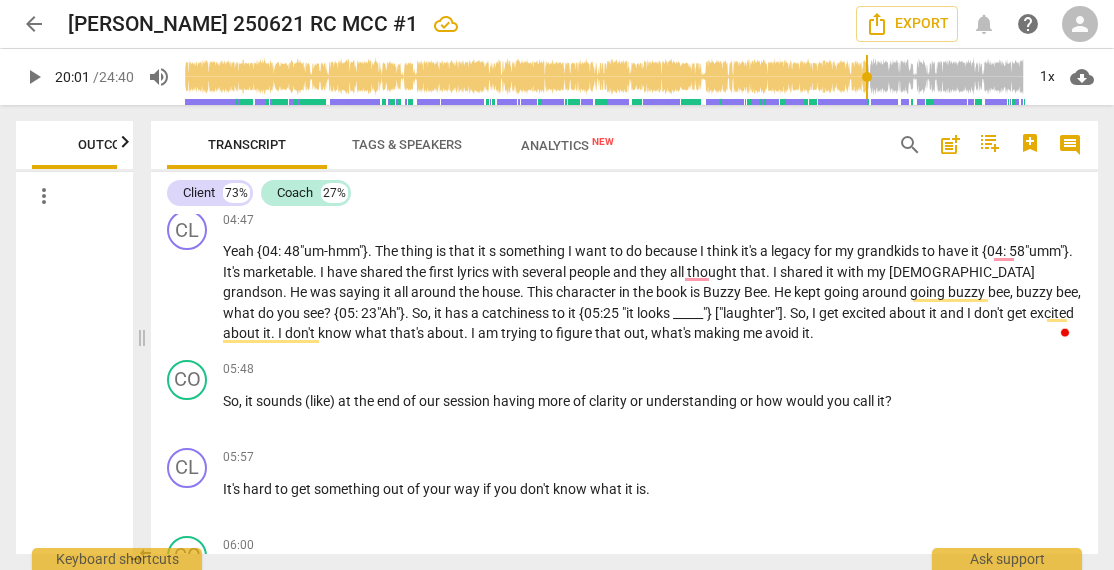 type 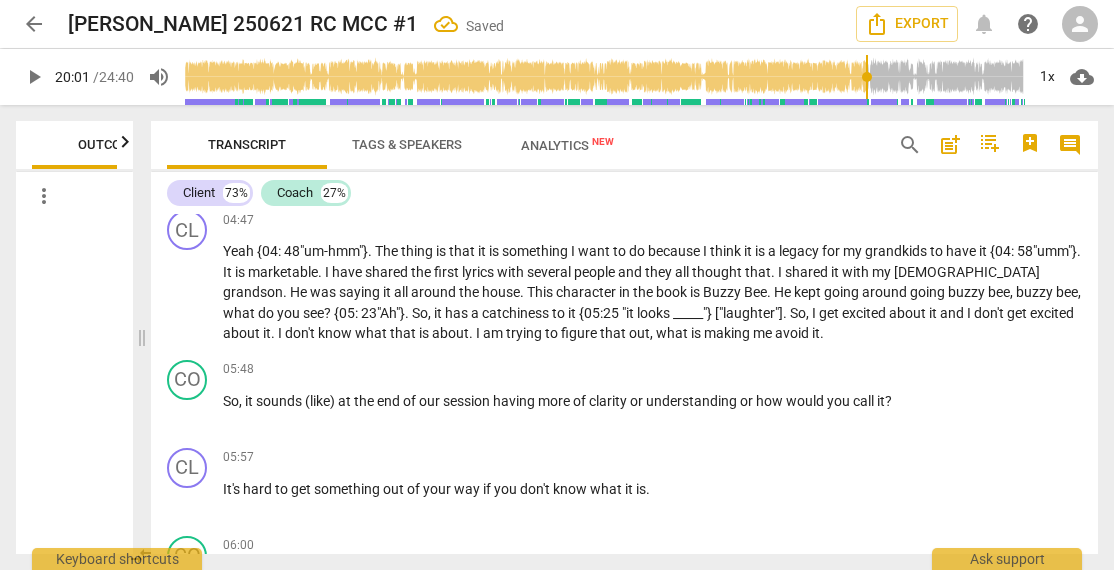 type 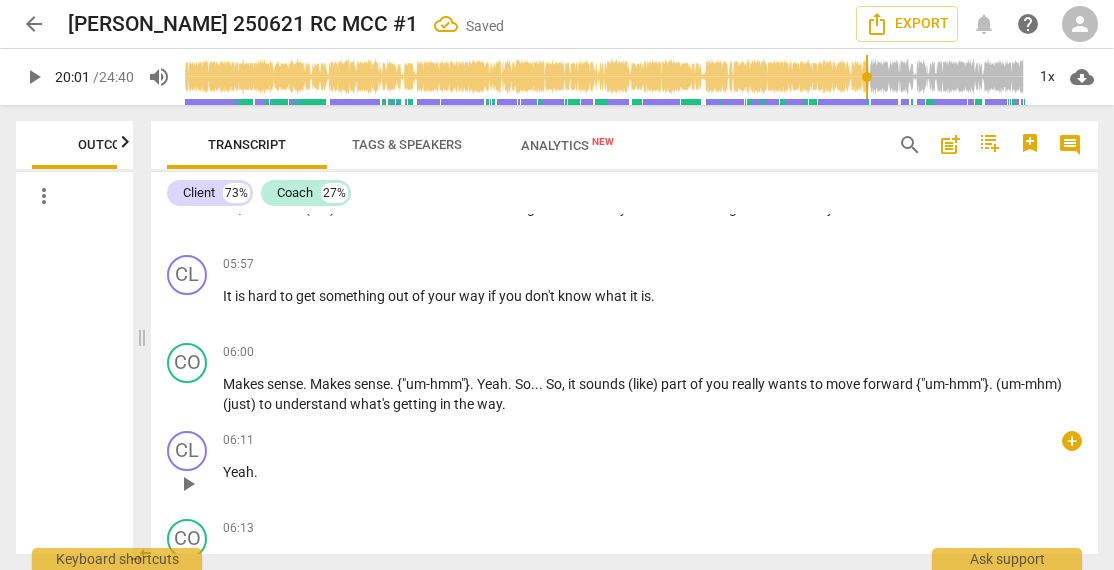 scroll, scrollTop: 1933, scrollLeft: 0, axis: vertical 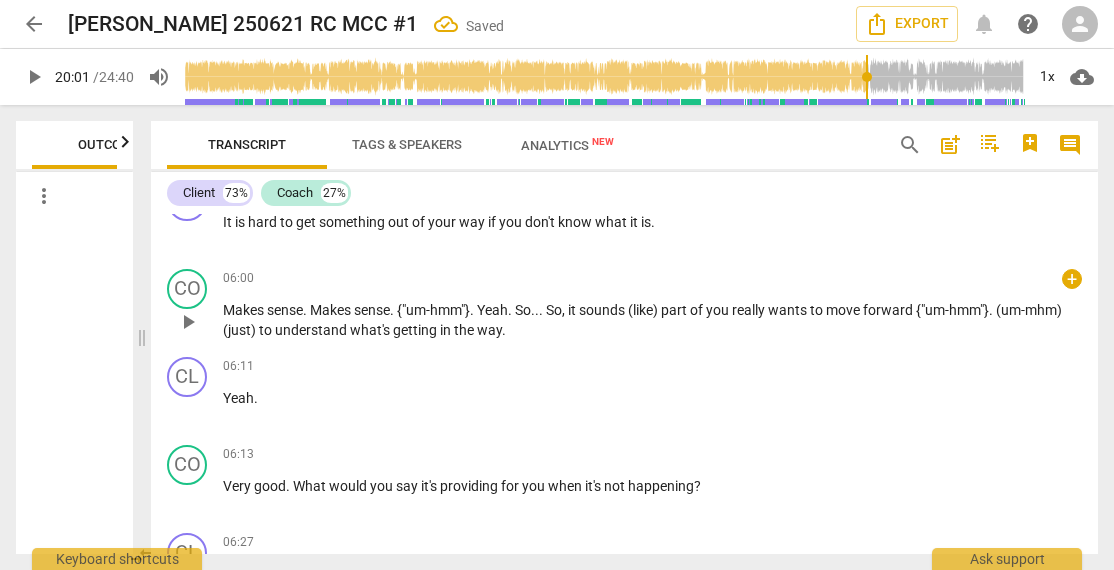 click on "what's" at bounding box center (371, 330) 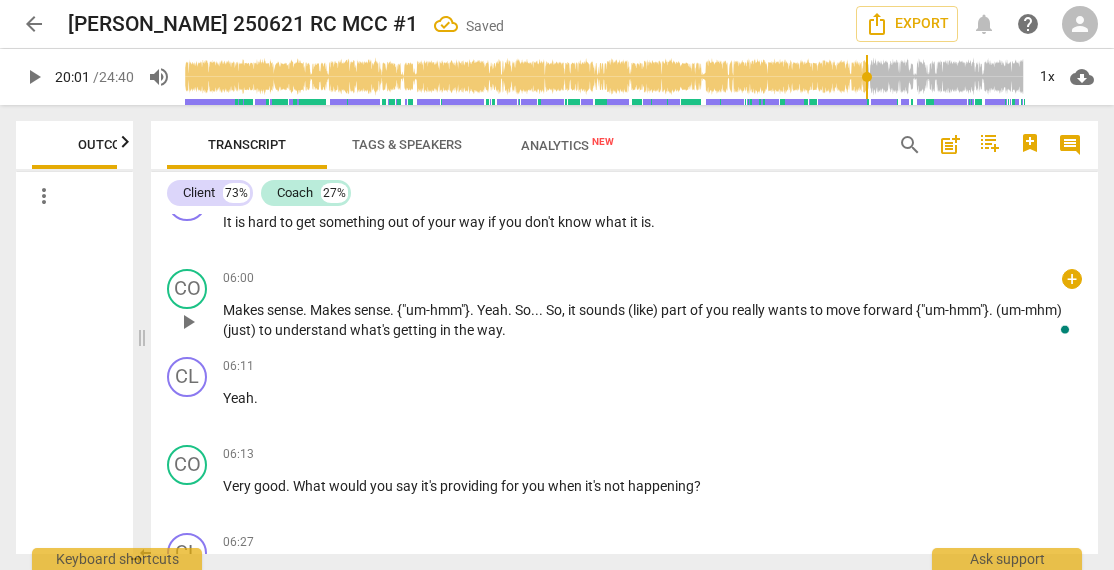 type 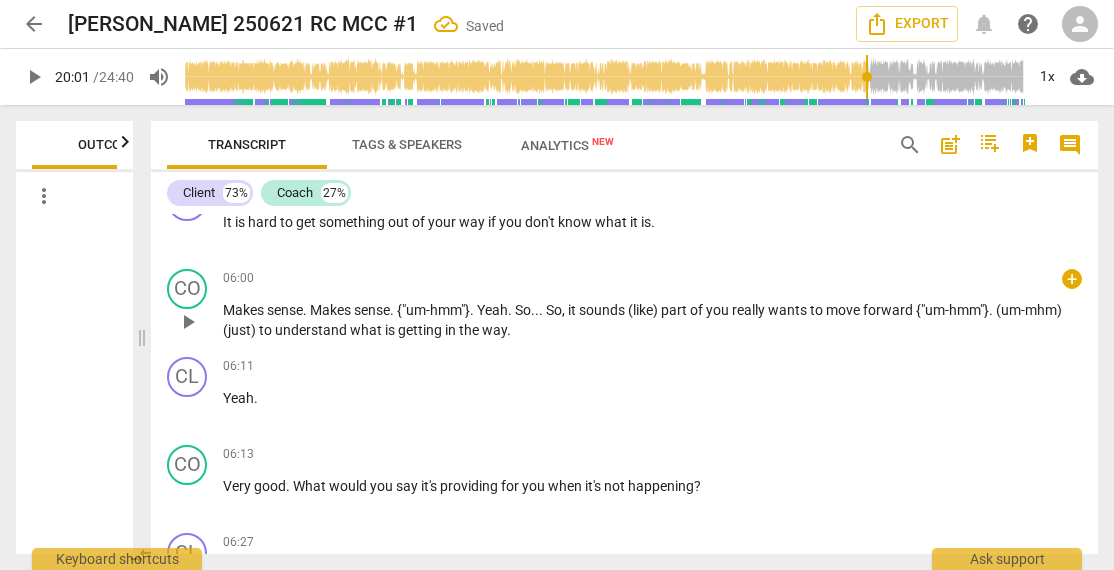 type 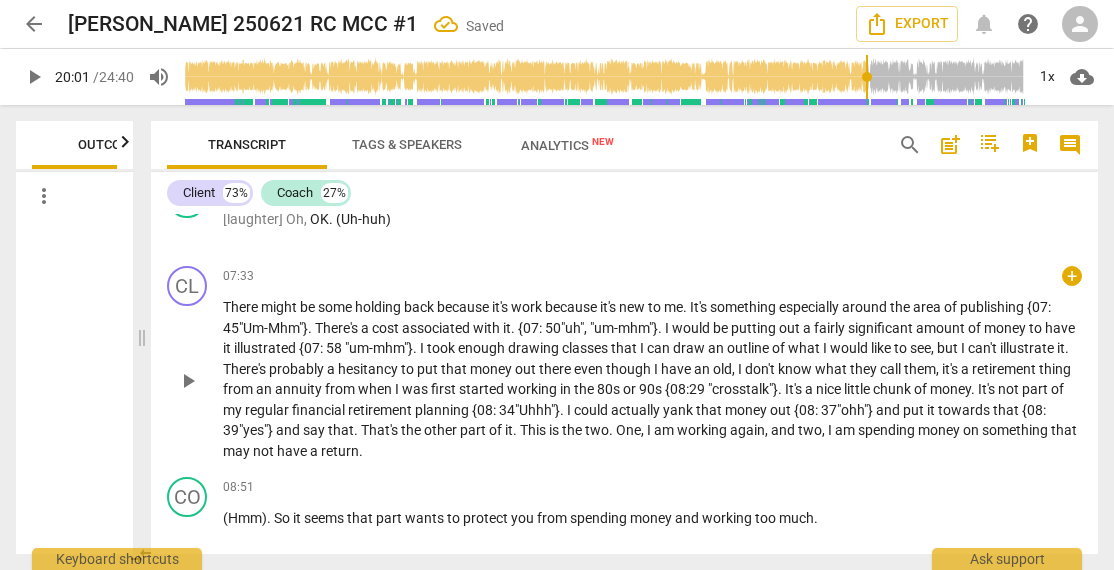 scroll, scrollTop: 2600, scrollLeft: 0, axis: vertical 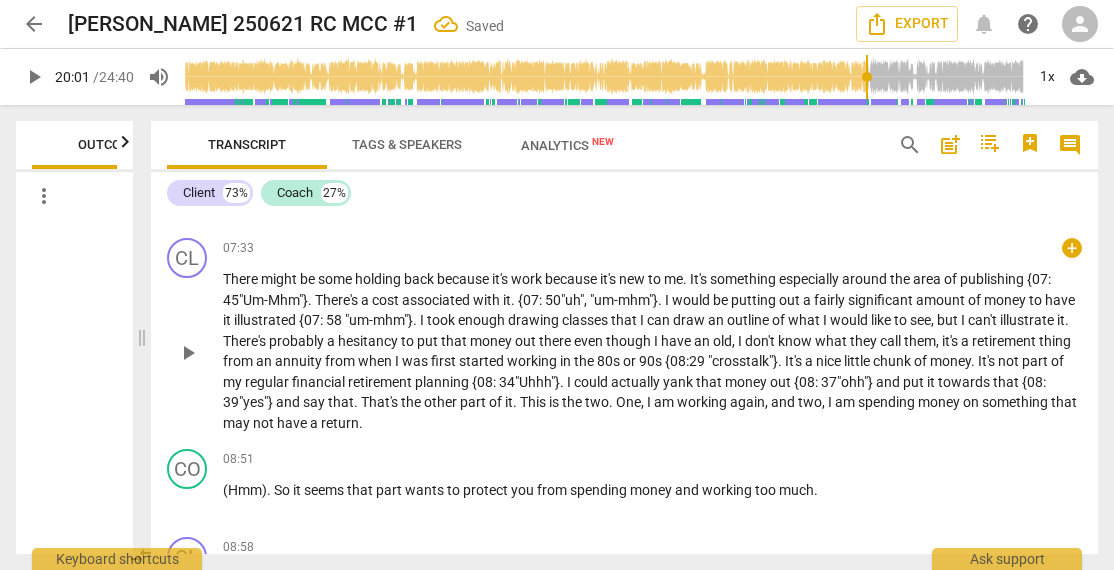 click on "it's" at bounding box center (501, 279) 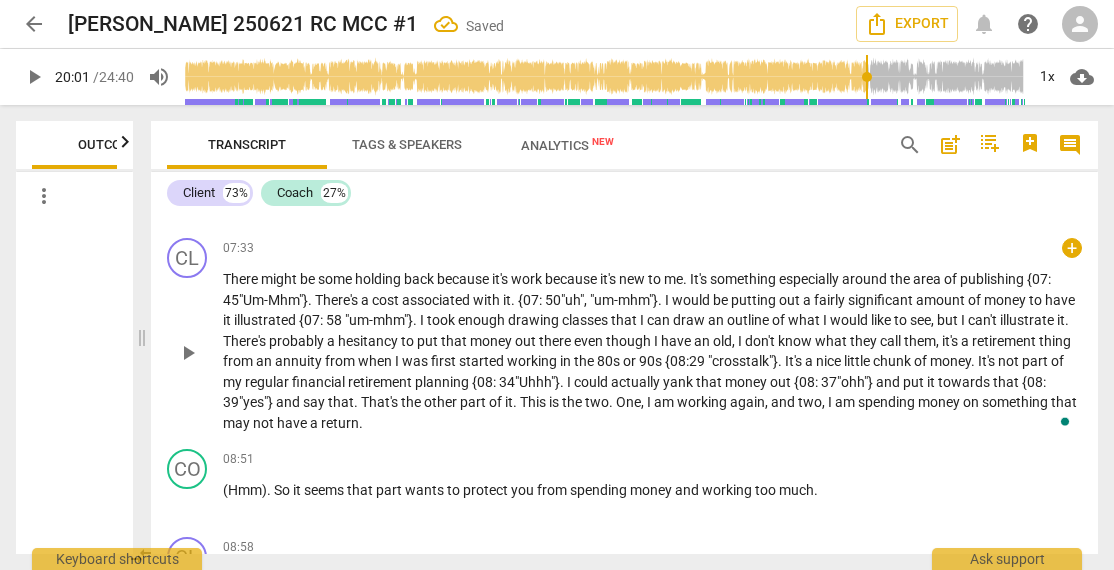 type 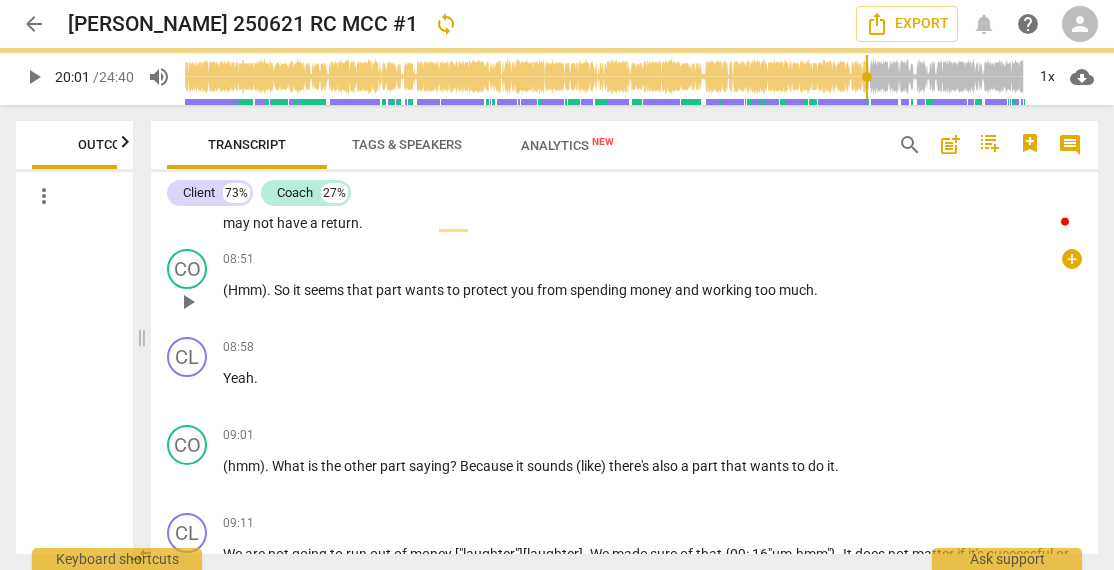 scroll, scrollTop: 2933, scrollLeft: 0, axis: vertical 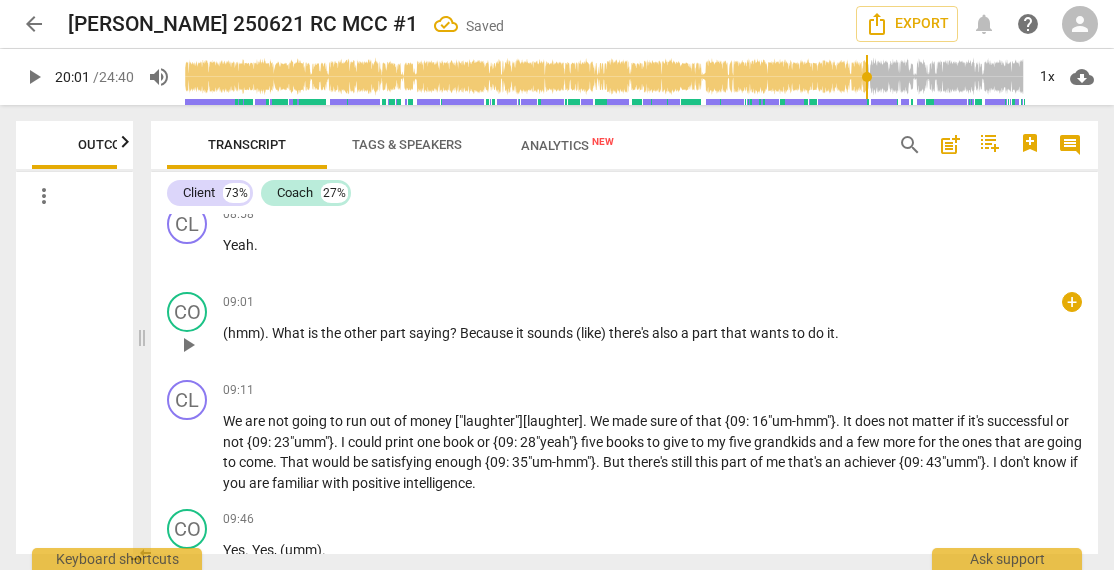 click on "there's" at bounding box center (630, 333) 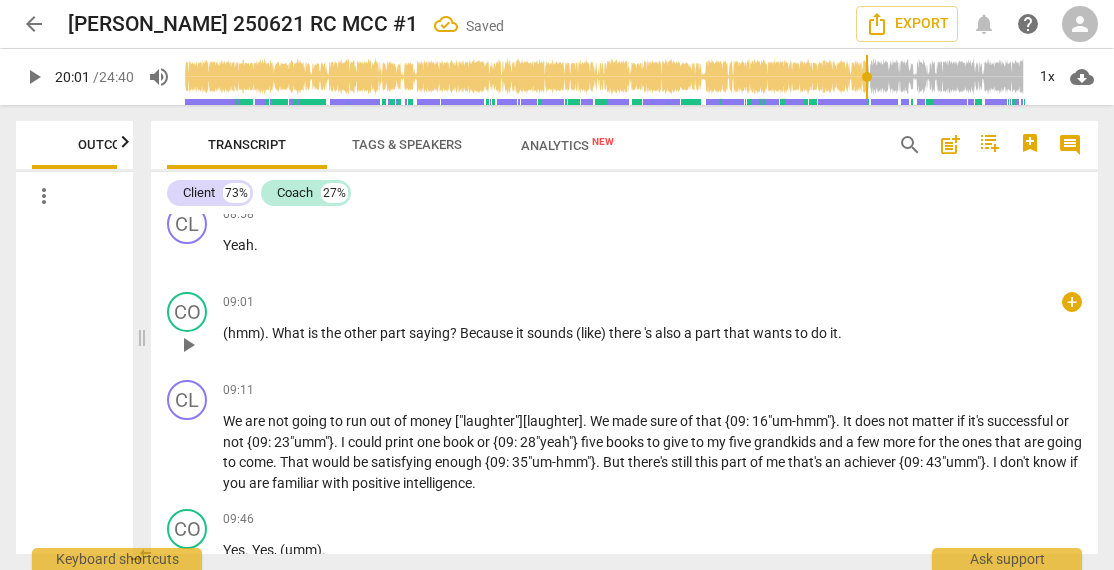 type 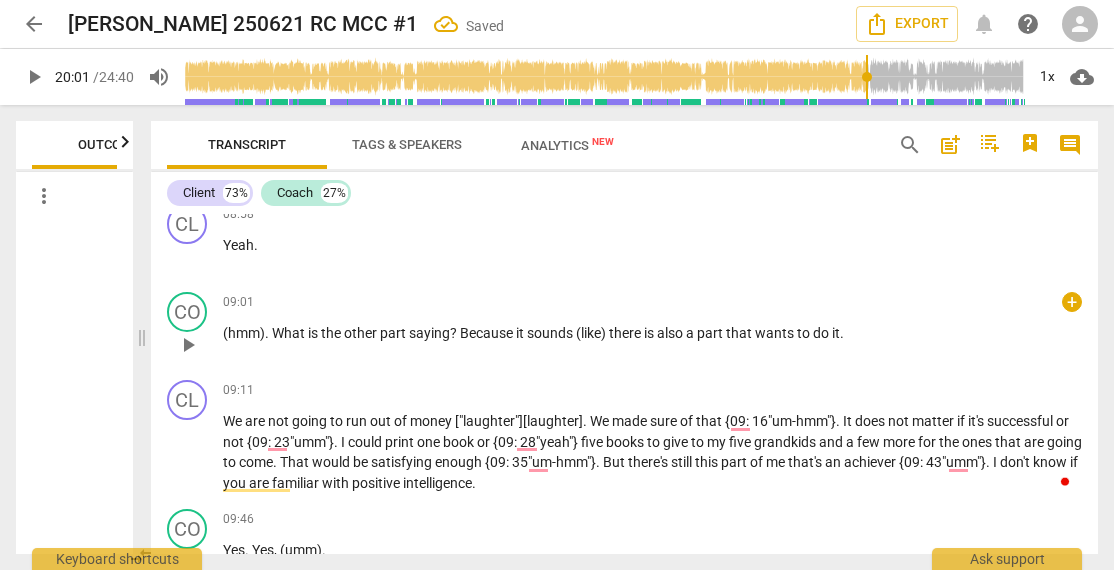 type 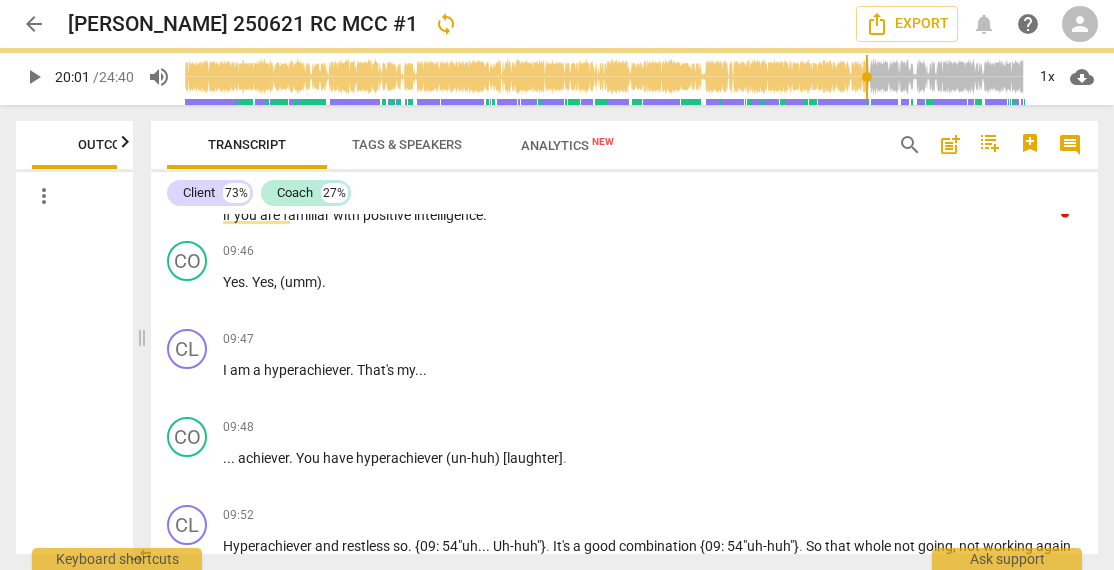 scroll, scrollTop: 3333, scrollLeft: 0, axis: vertical 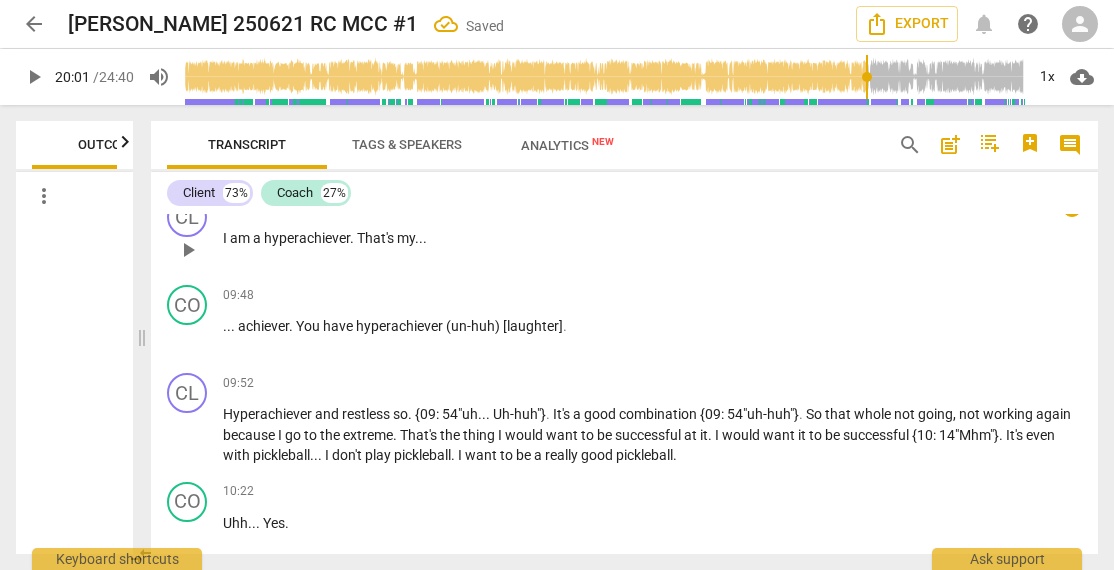 click on "That's" at bounding box center (377, 238) 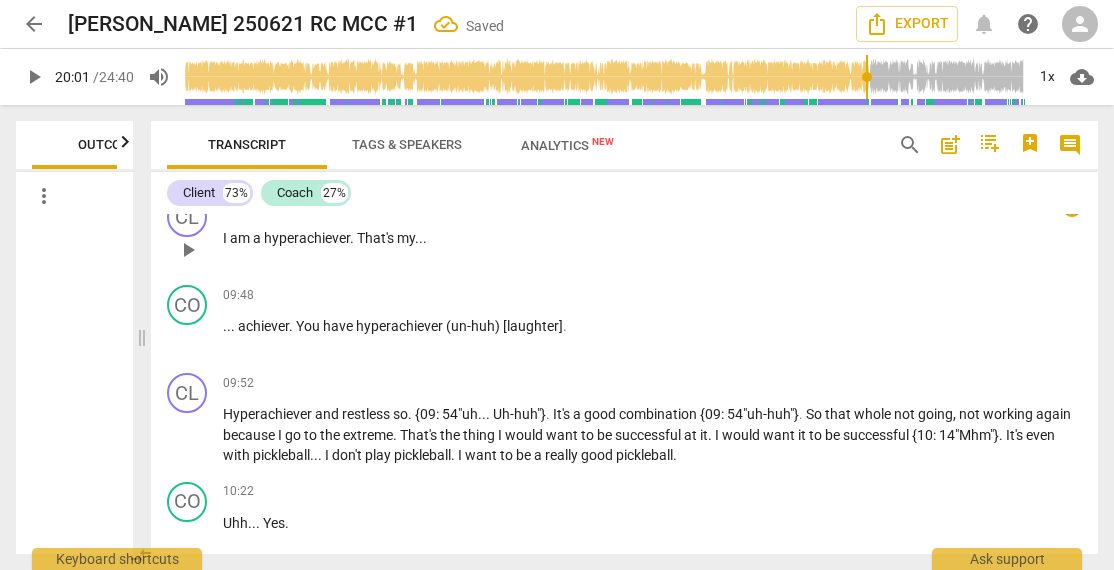 type 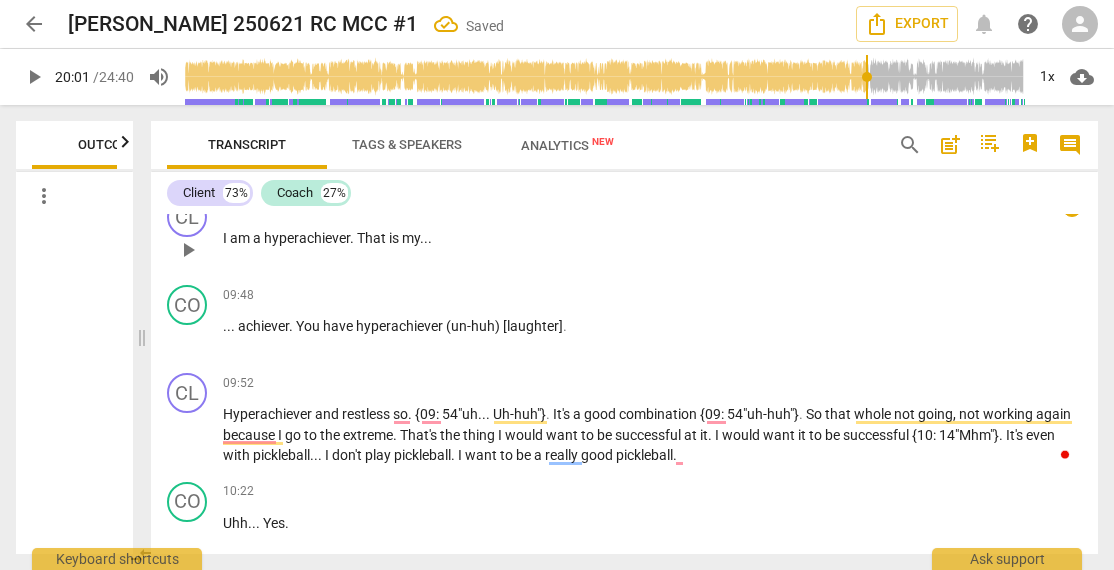 type 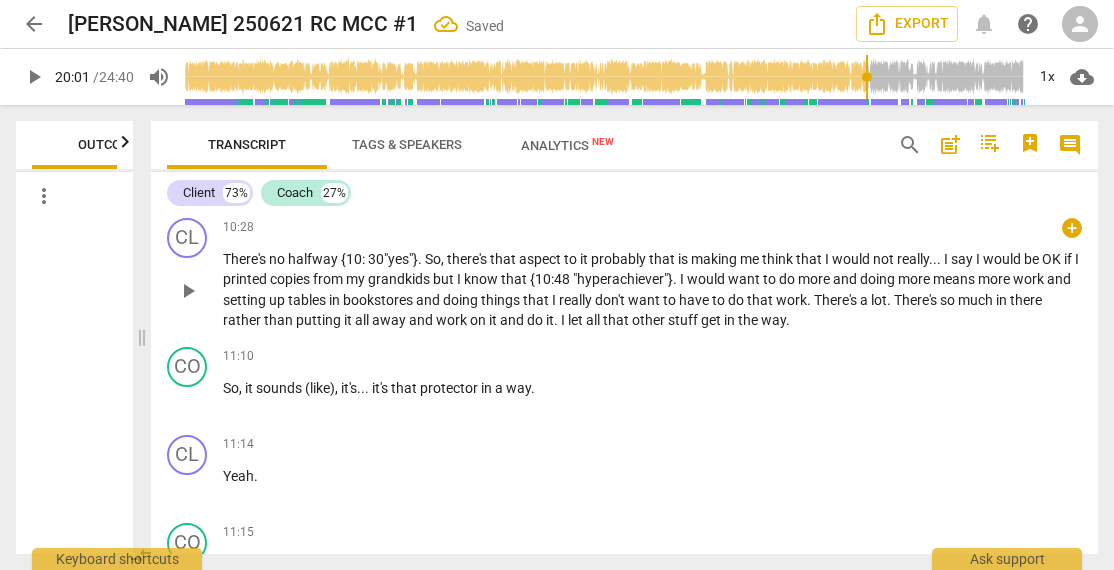 scroll, scrollTop: 3866, scrollLeft: 0, axis: vertical 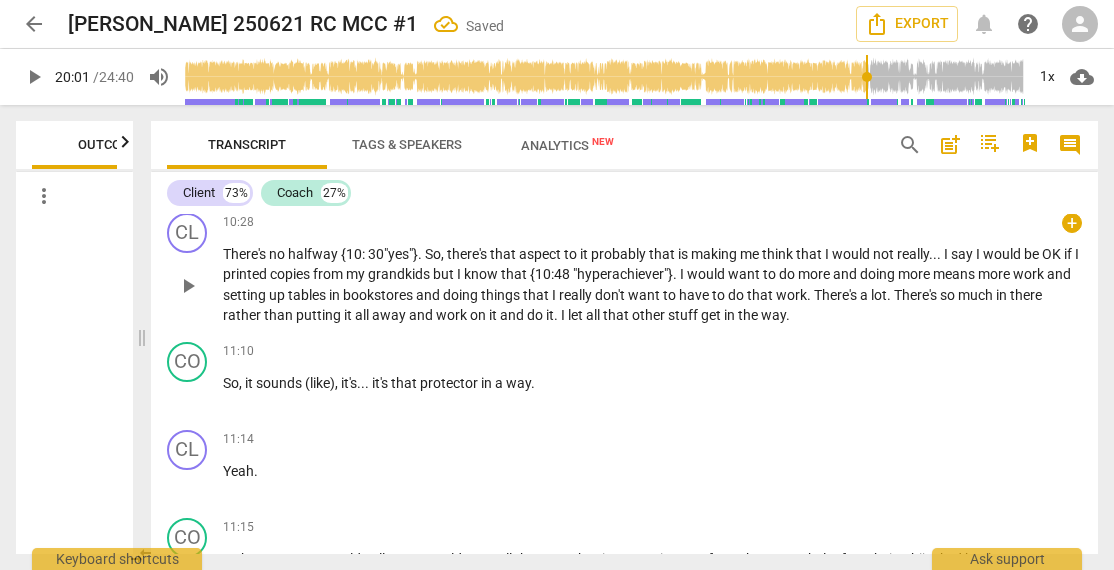 click on "There's" at bounding box center (246, 254) 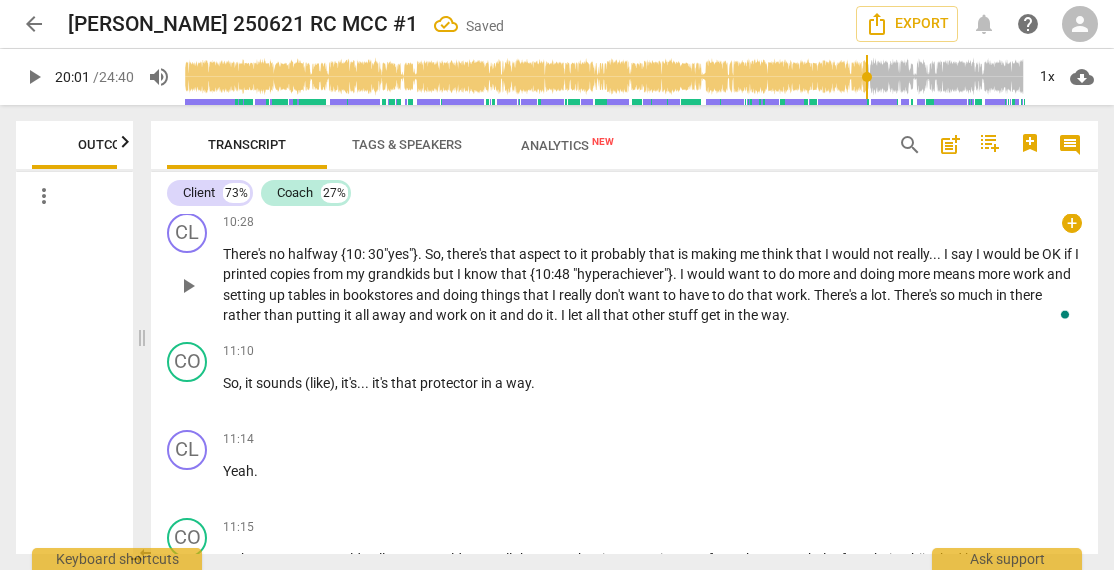 type 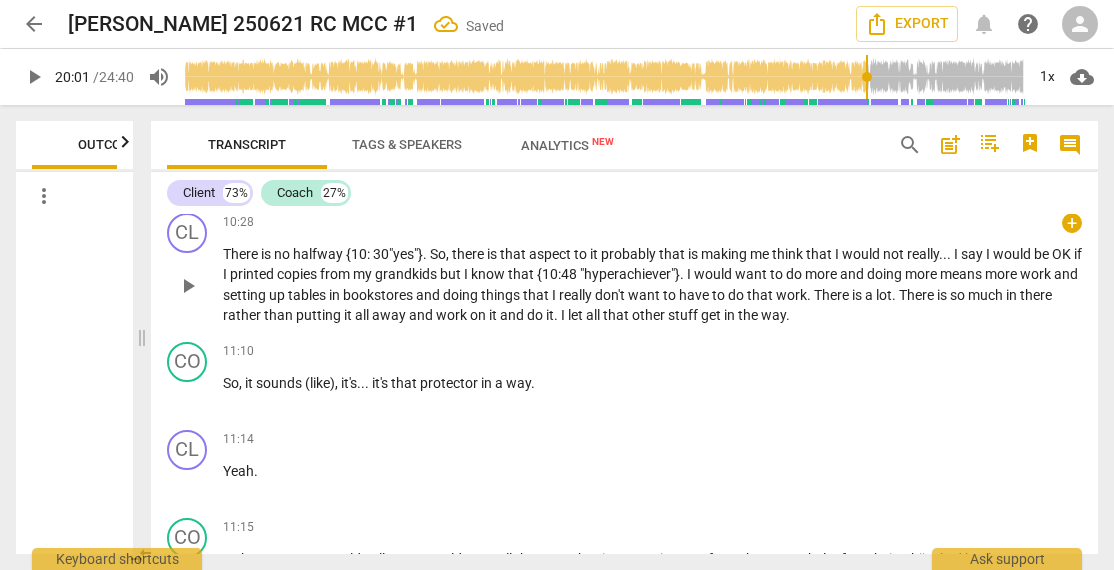 type 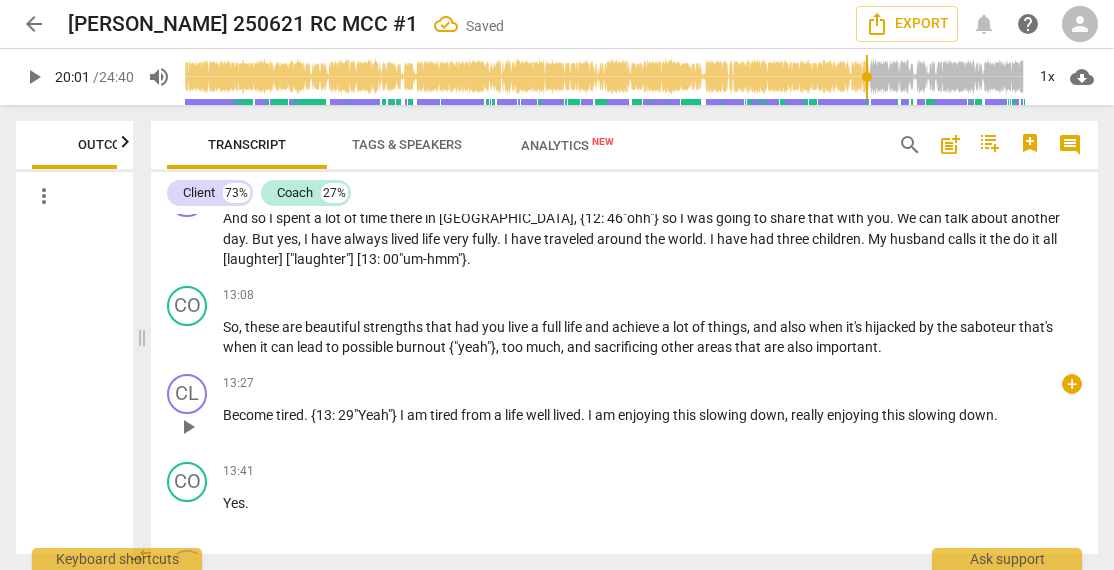scroll, scrollTop: 4866, scrollLeft: 0, axis: vertical 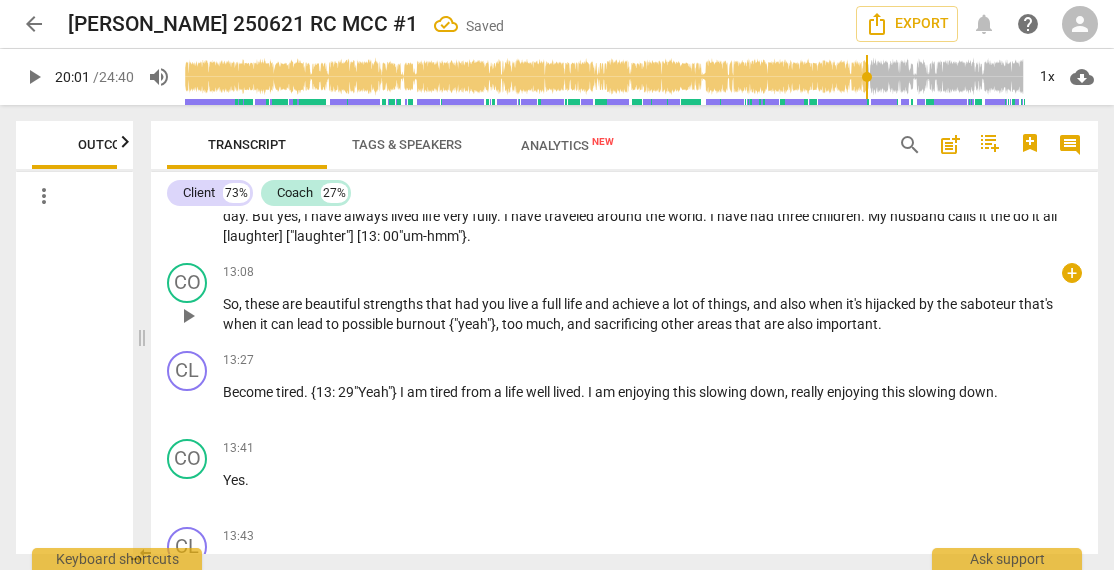 click on "it's" at bounding box center (855, 304) 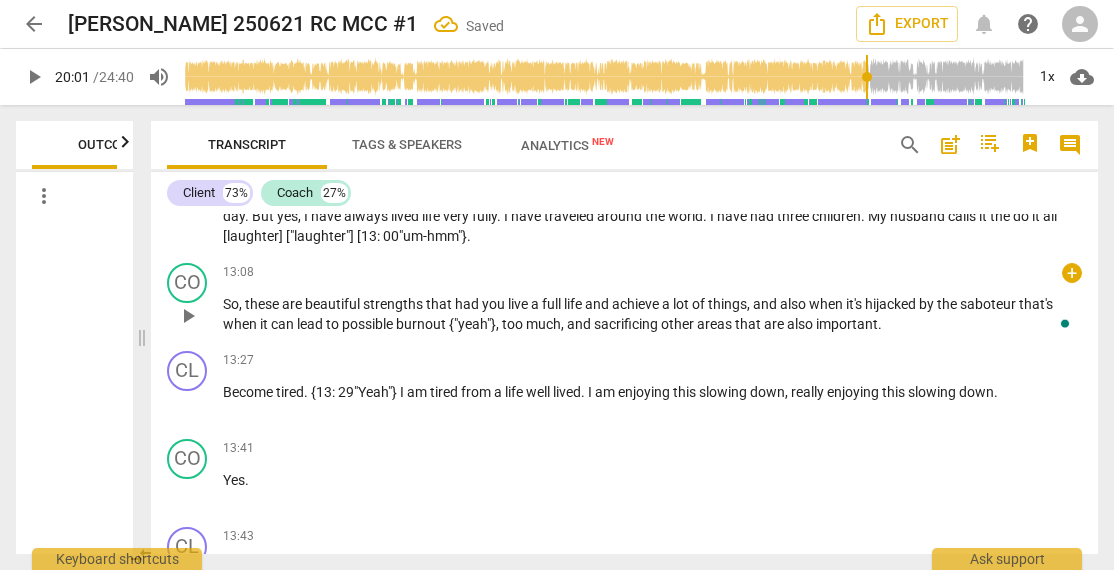 type 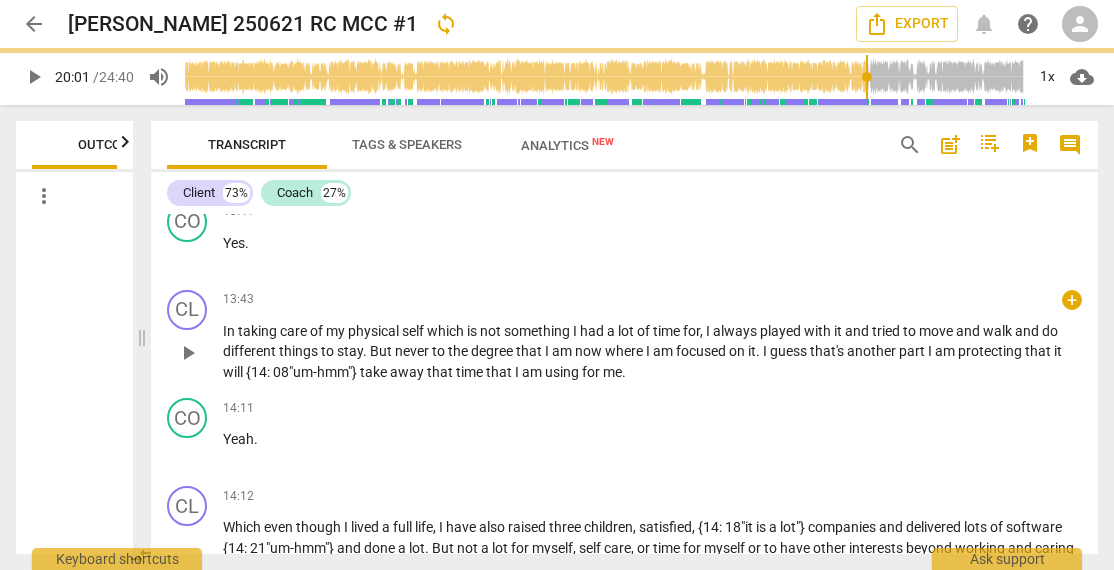 scroll, scrollTop: 5133, scrollLeft: 0, axis: vertical 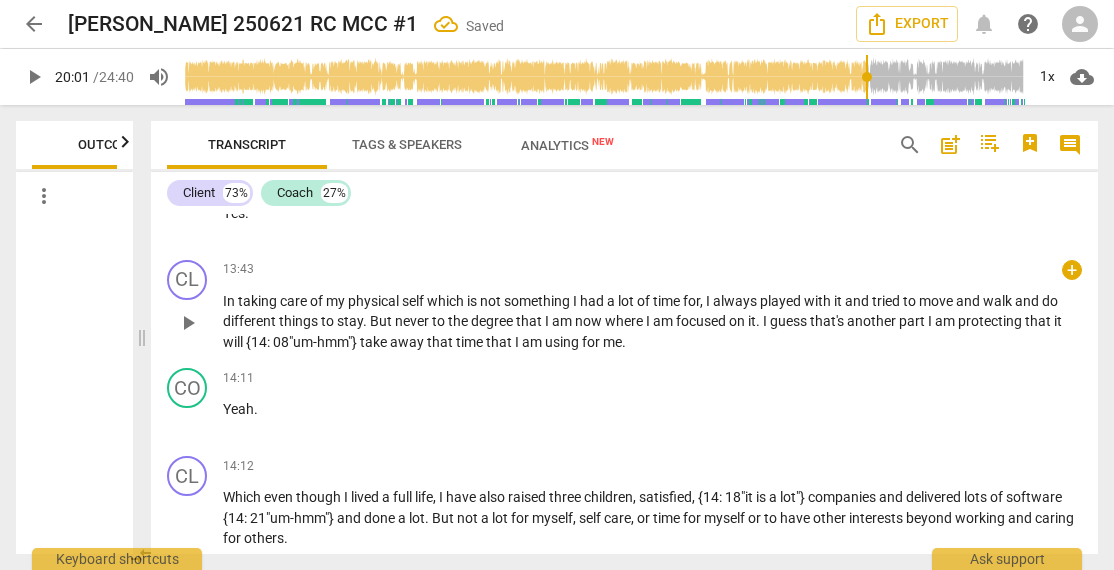 click on "that's" at bounding box center [828, 321] 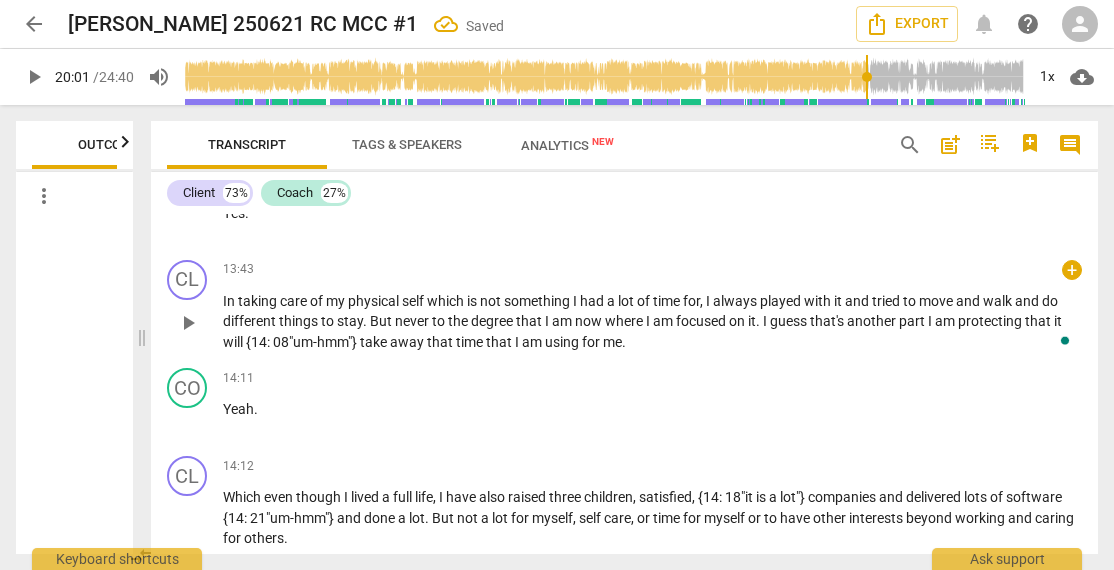 type 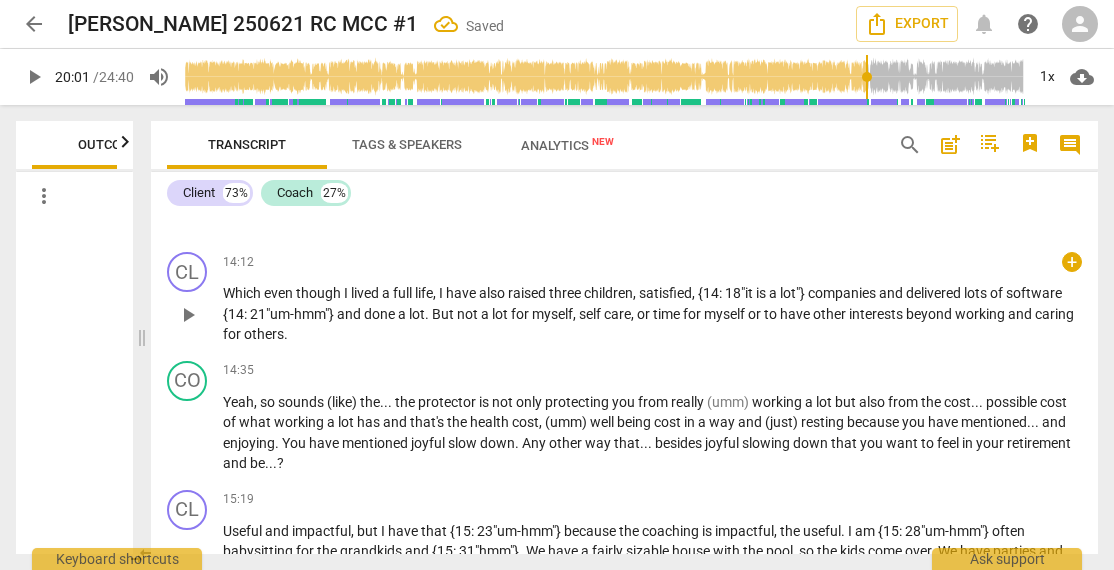 scroll, scrollTop: 5400, scrollLeft: 0, axis: vertical 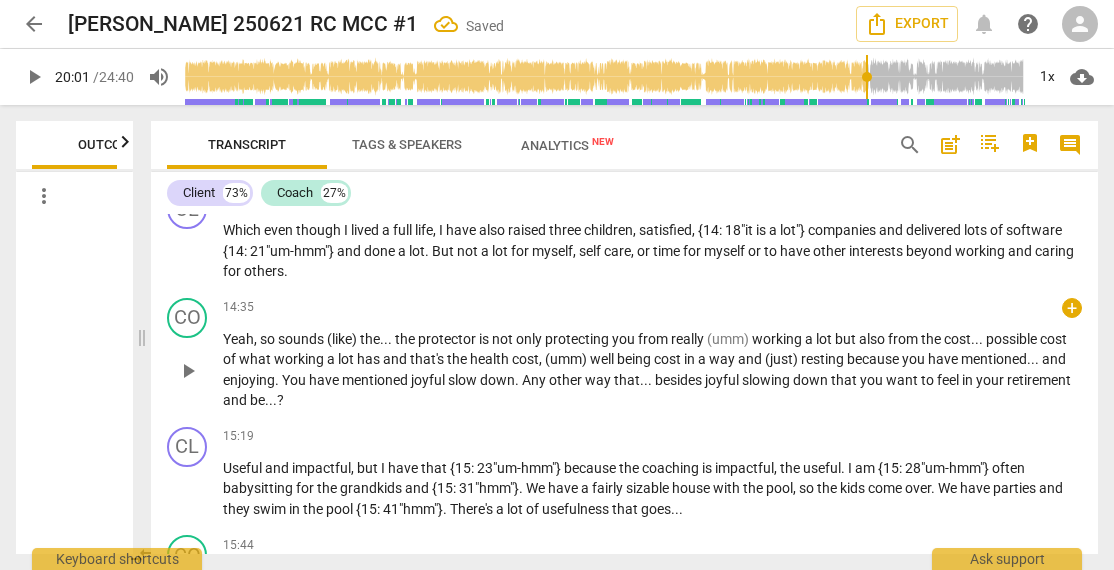 click on "that's" at bounding box center [428, 359] 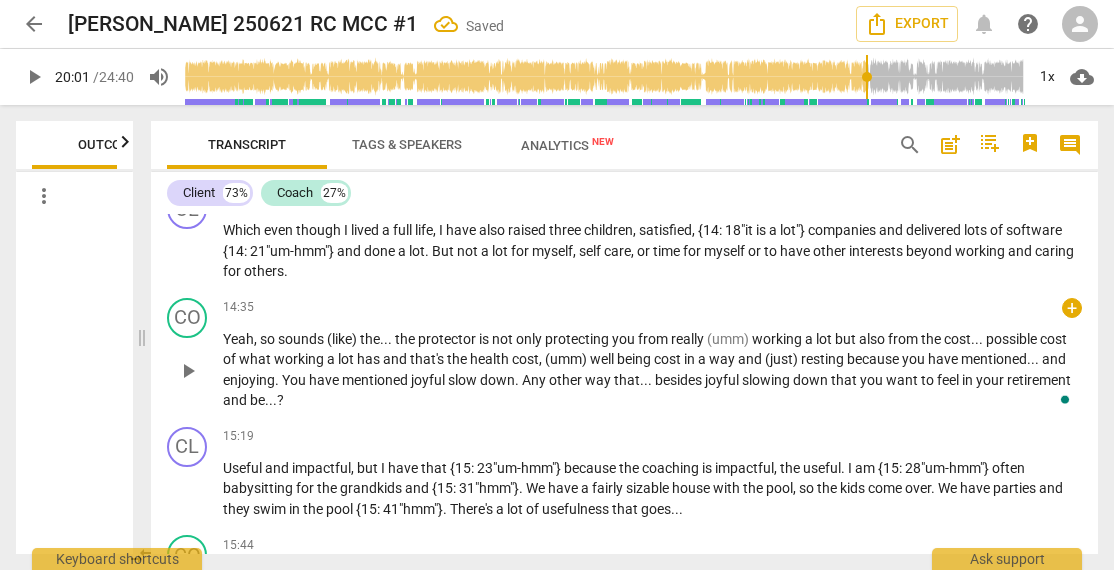 type 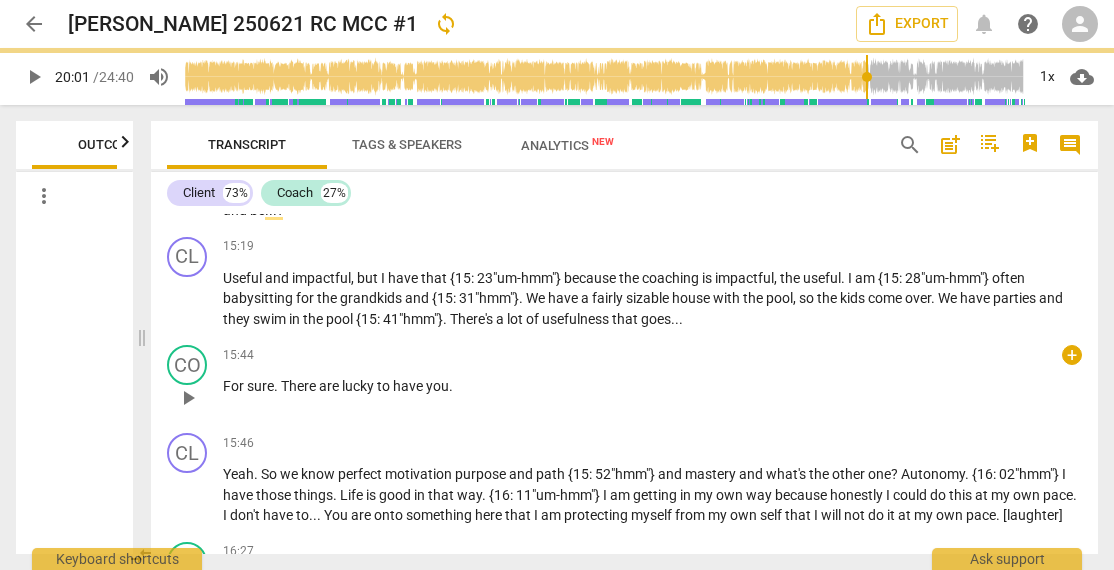 scroll, scrollTop: 5666, scrollLeft: 0, axis: vertical 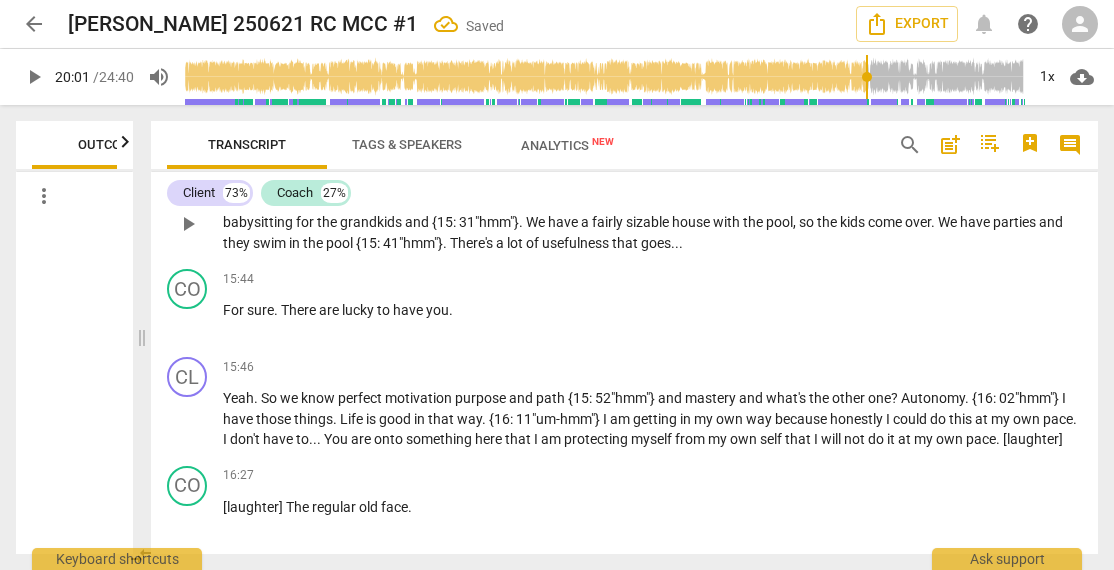 click on "There's" at bounding box center [473, 243] 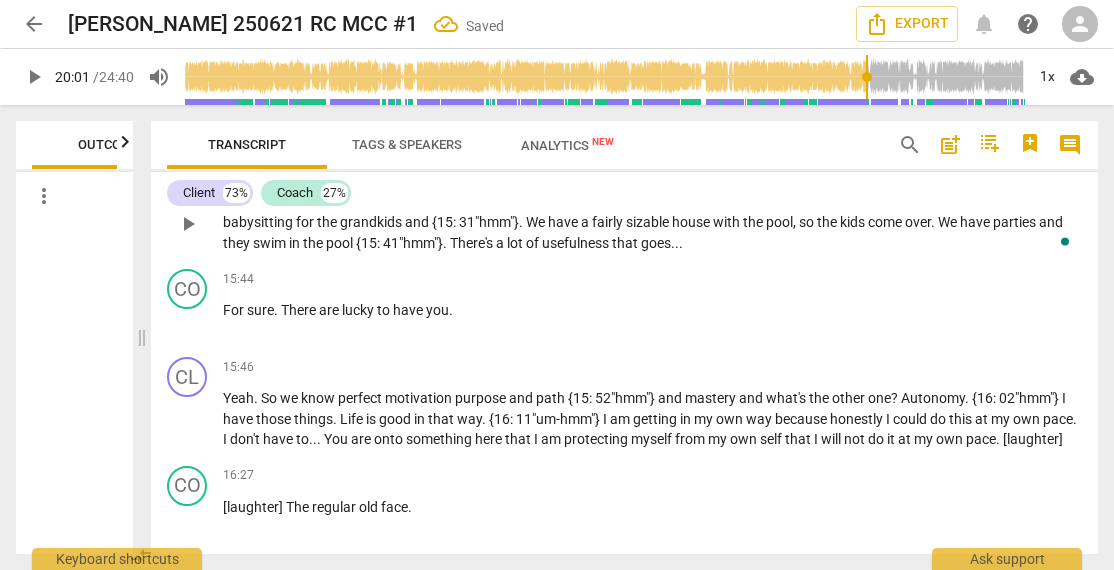 type 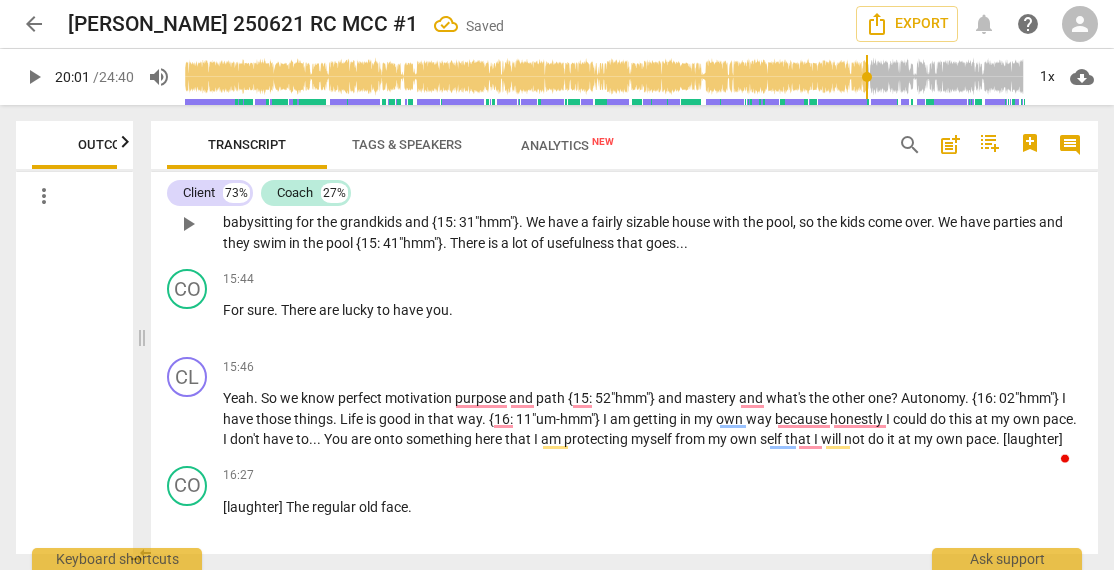 type 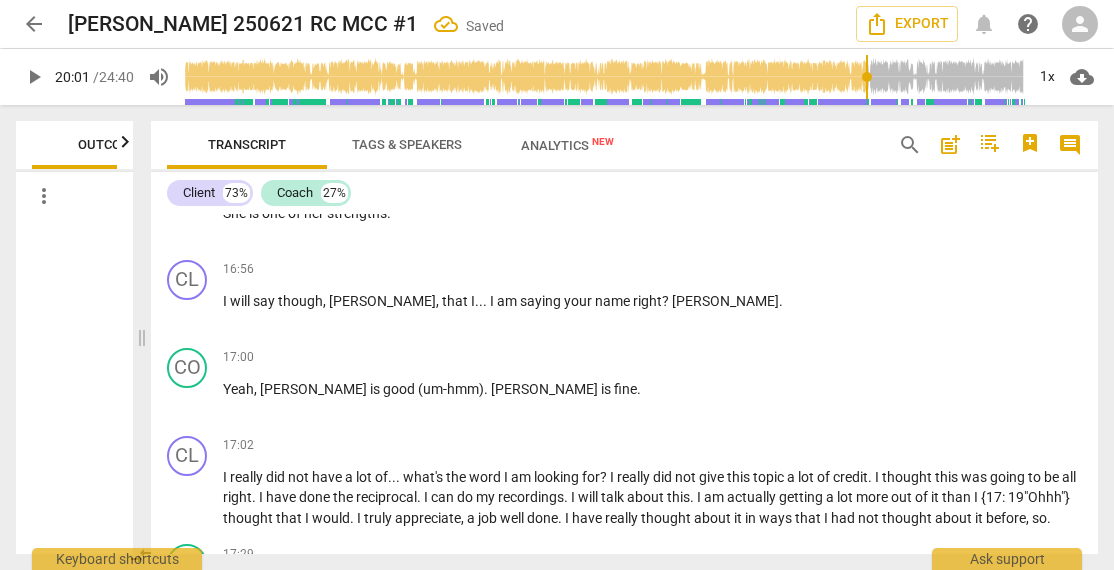 scroll, scrollTop: 6800, scrollLeft: 0, axis: vertical 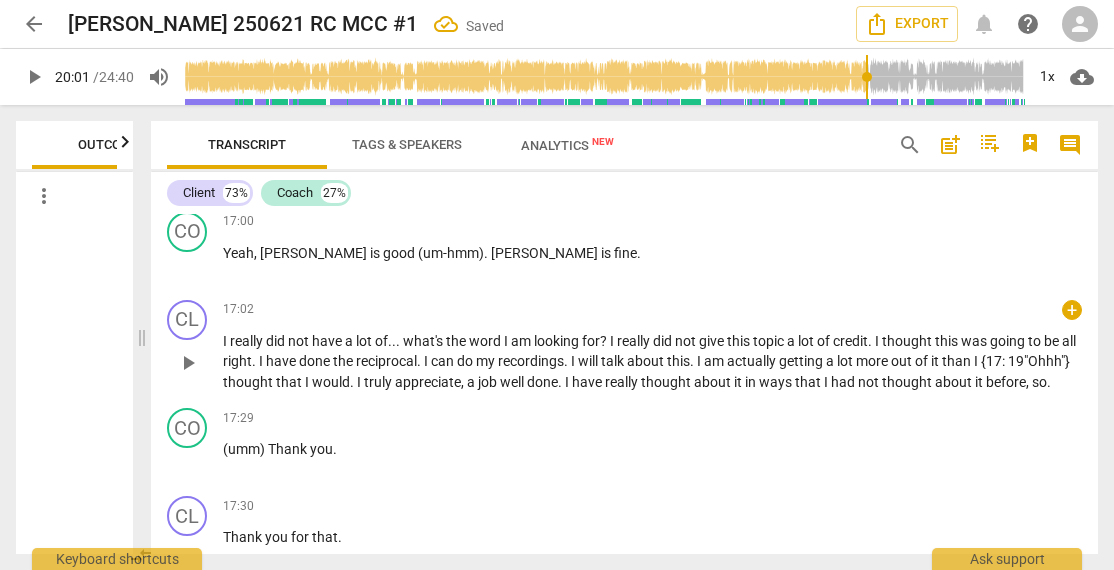 click on "what's" at bounding box center [424, 341] 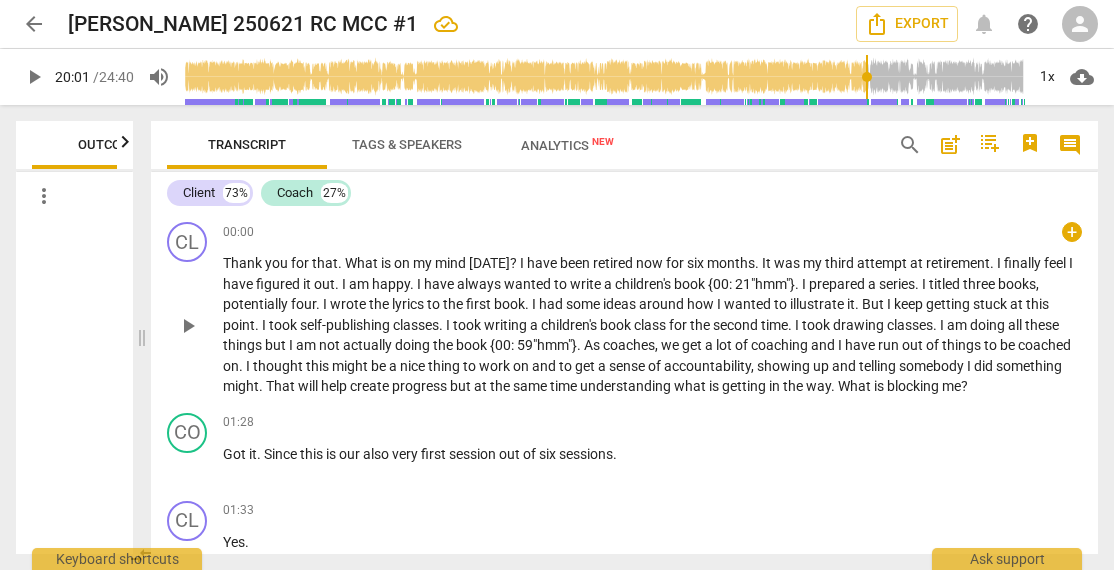 scroll, scrollTop: 0, scrollLeft: 0, axis: both 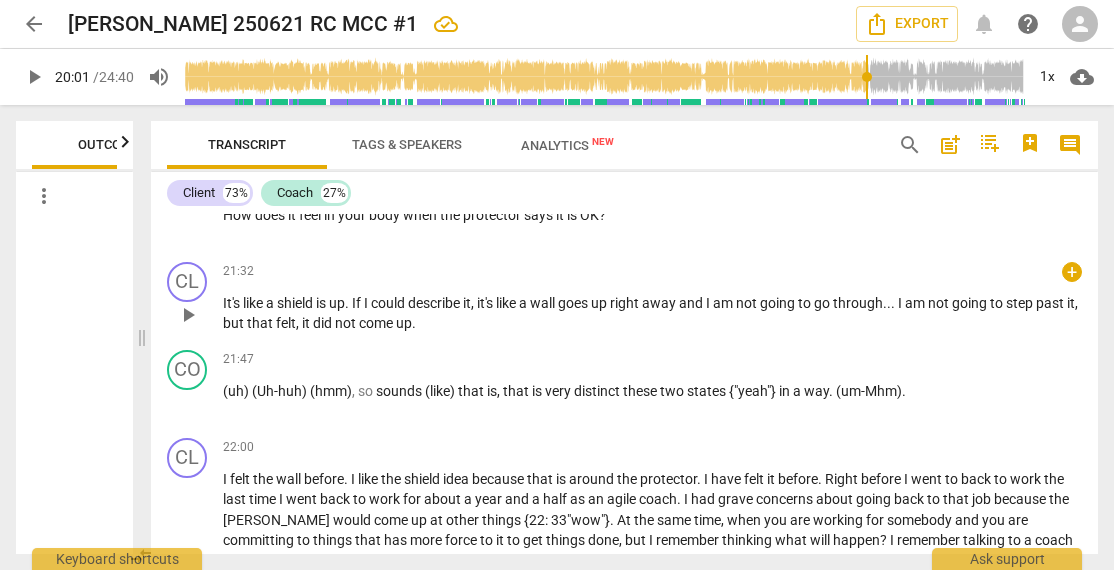 click on "It's" at bounding box center [233, 303] 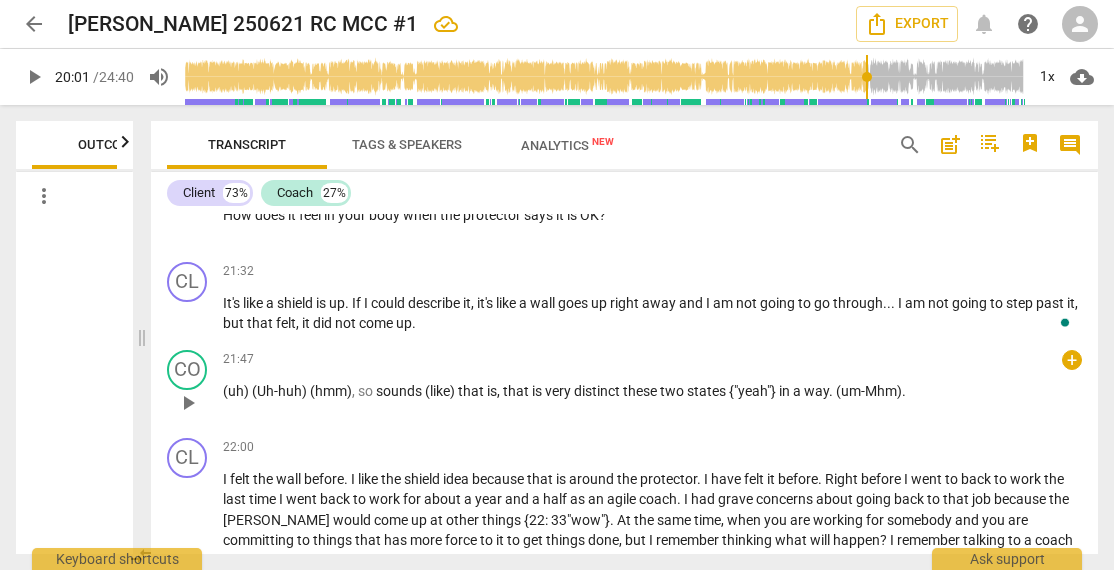 type 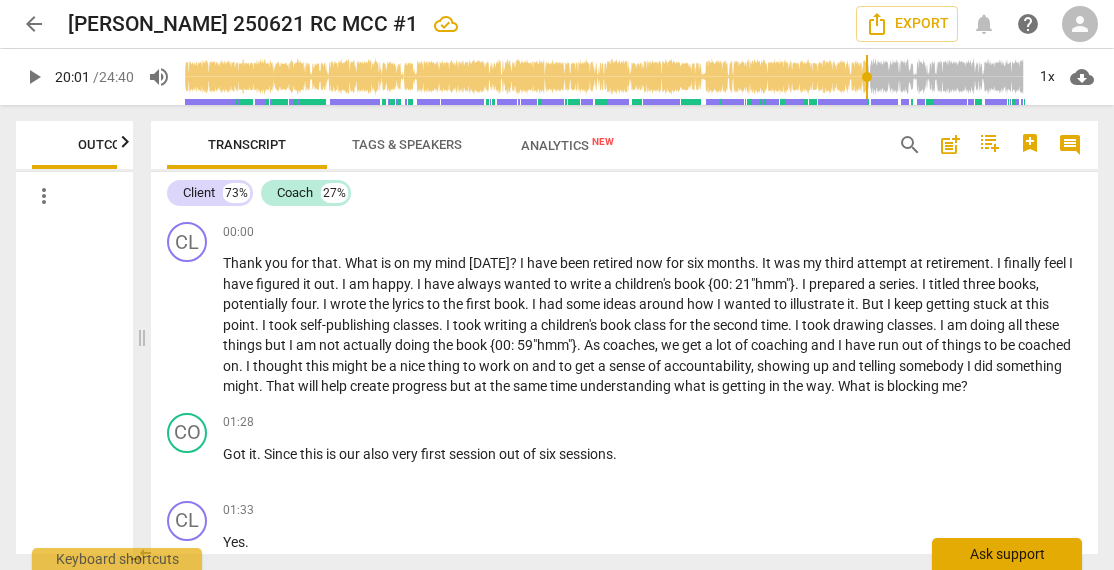 scroll, scrollTop: 245, scrollLeft: 0, axis: vertical 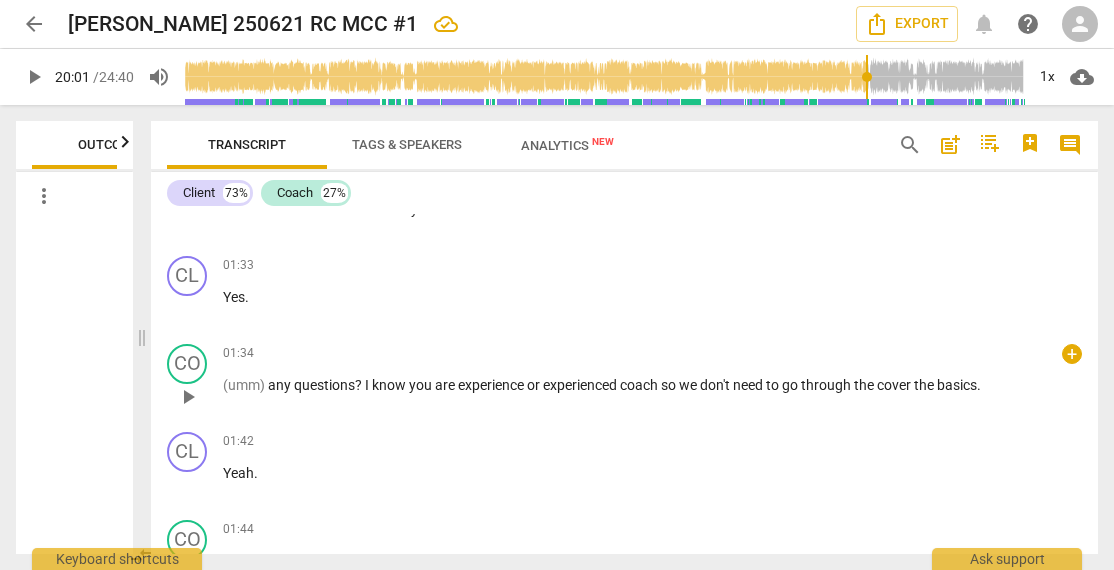 click on "don't" at bounding box center [716, 385] 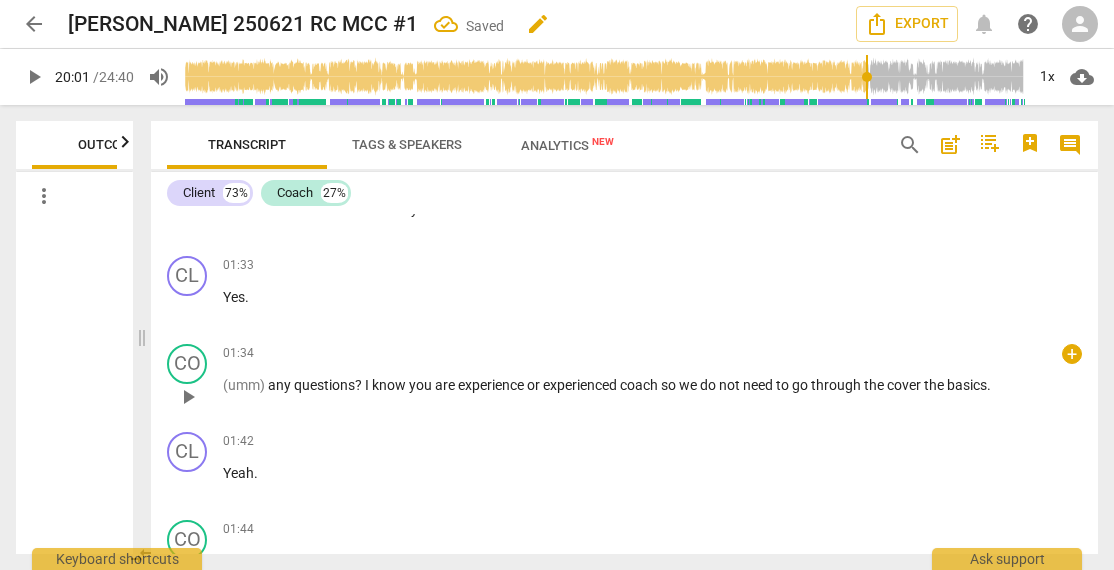 scroll, scrollTop: 1316, scrollLeft: 0, axis: vertical 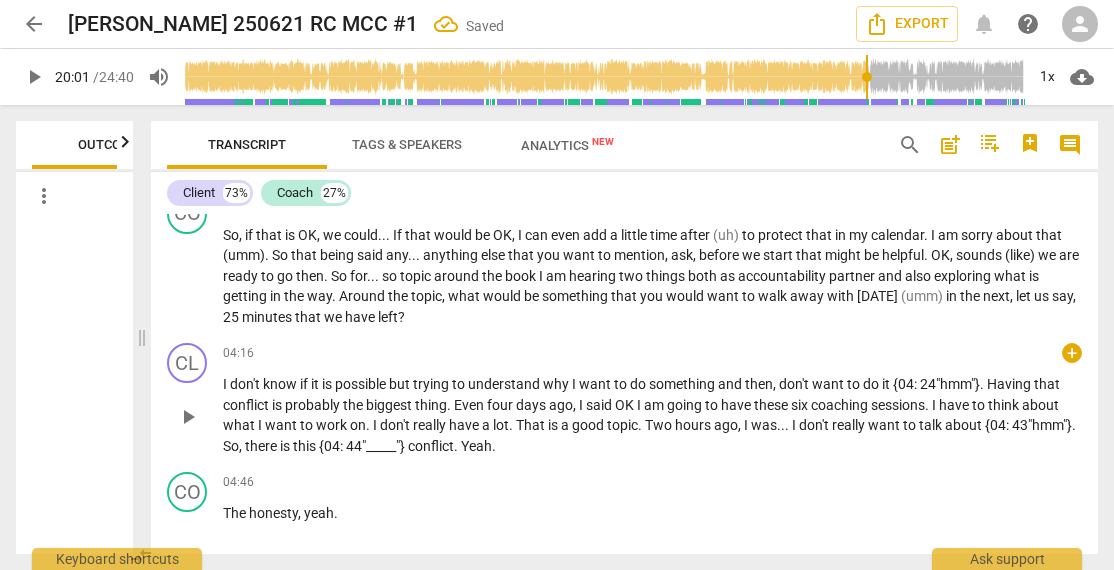 click on "don't" at bounding box center [246, 384] 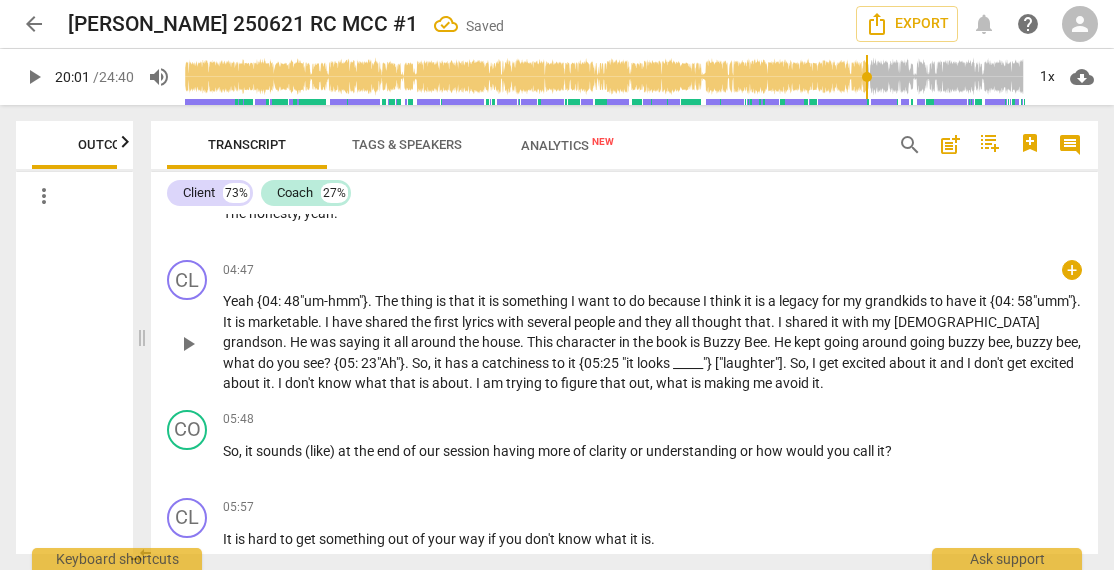 scroll, scrollTop: 1649, scrollLeft: 0, axis: vertical 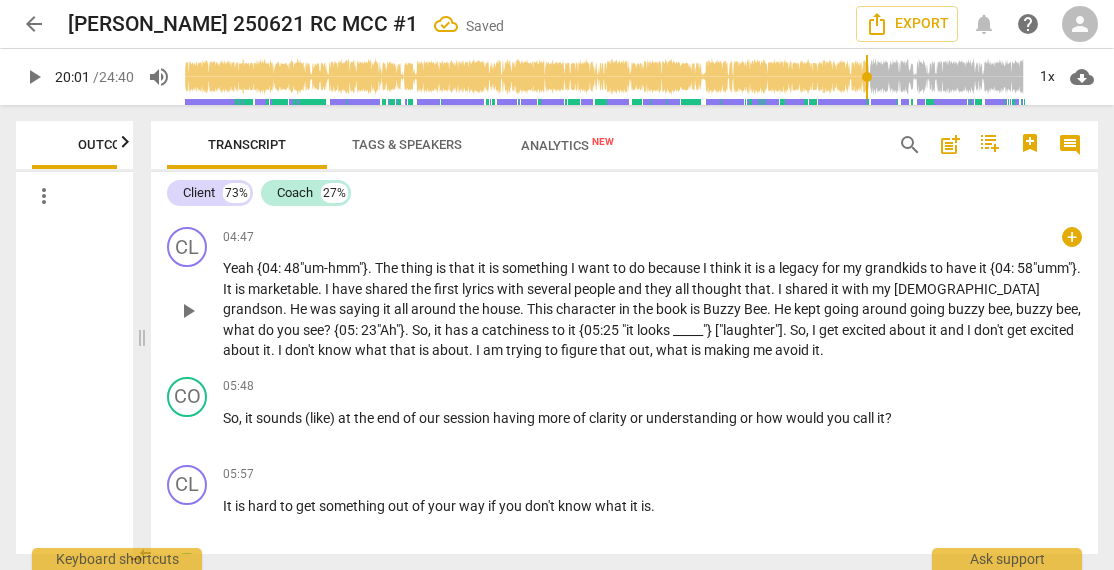 click on "don't" at bounding box center [990, 330] 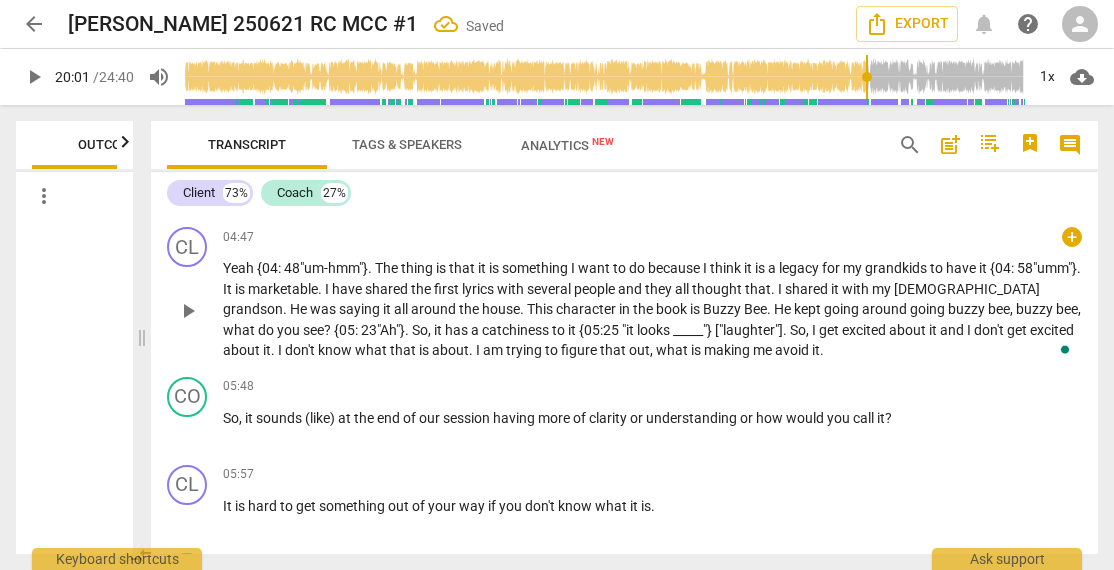 type 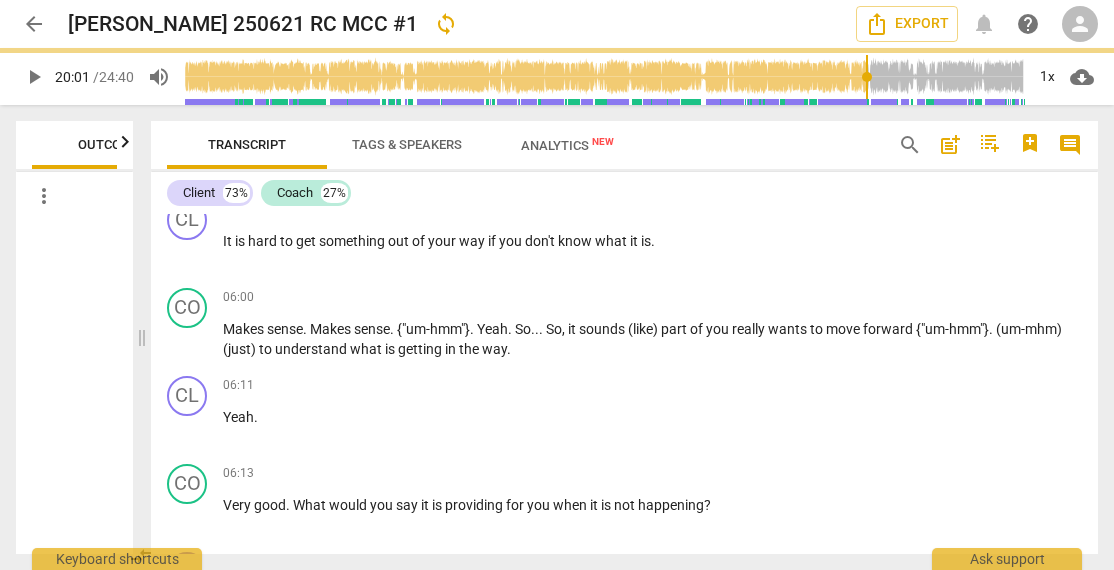 scroll, scrollTop: 1916, scrollLeft: 0, axis: vertical 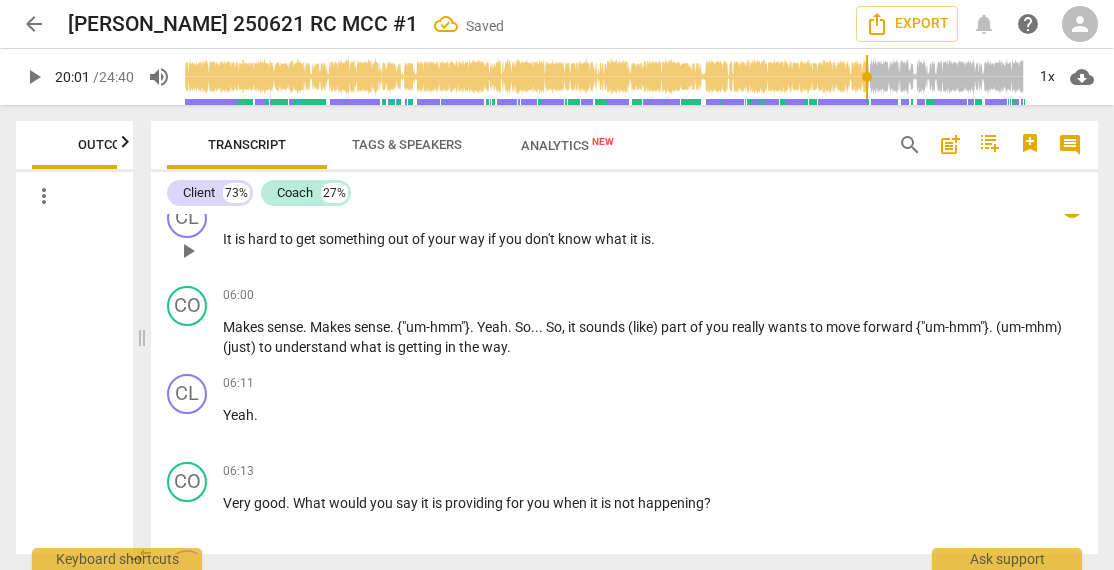 click on "don't" at bounding box center [541, 239] 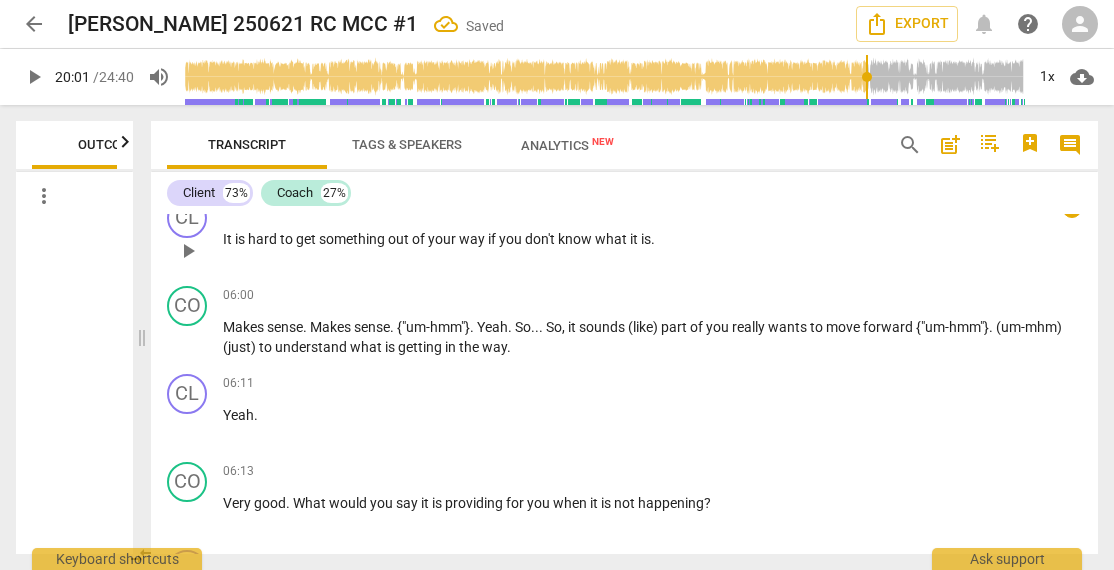 type 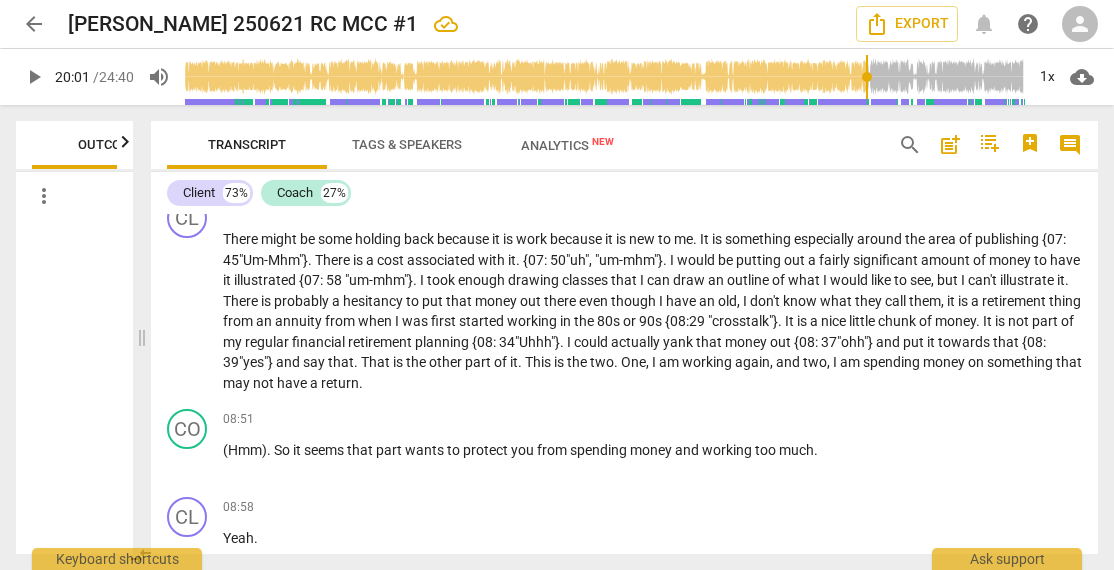 scroll, scrollTop: 2649, scrollLeft: 0, axis: vertical 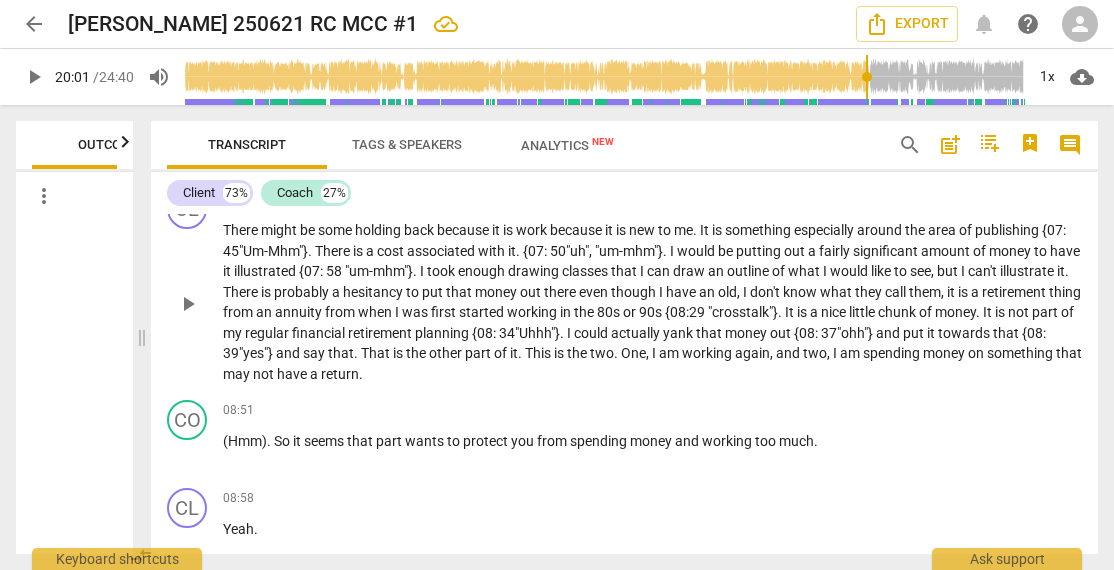 click on "can't" at bounding box center [984, 271] 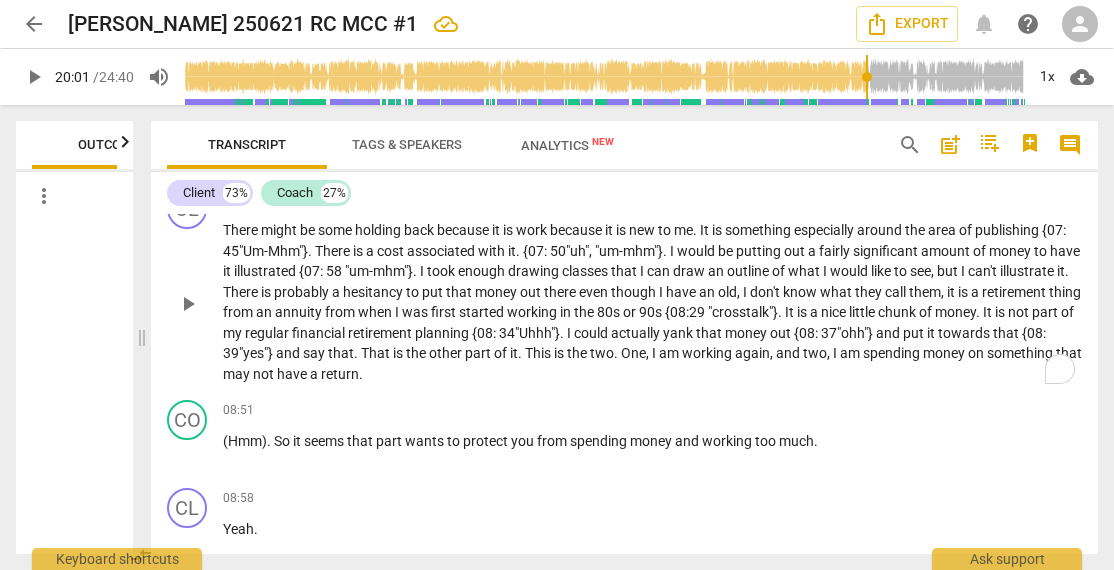type 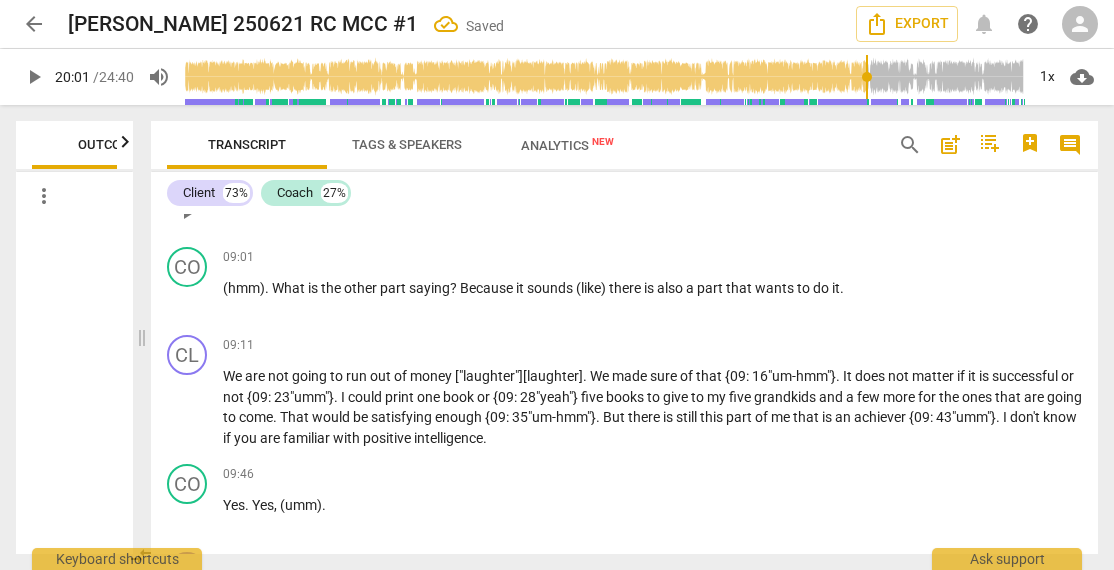 scroll, scrollTop: 2982, scrollLeft: 0, axis: vertical 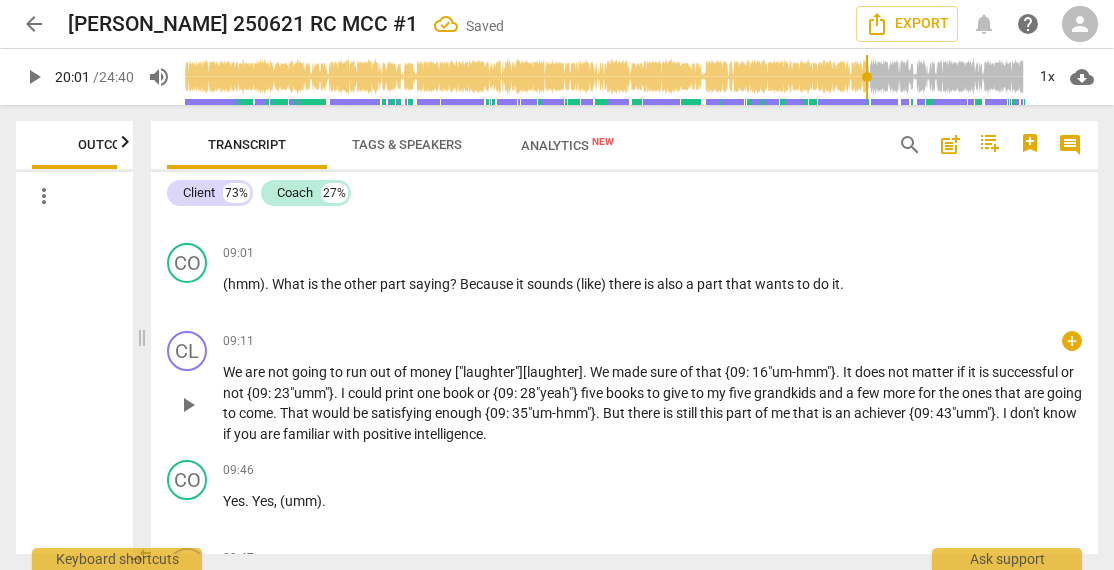 click on "don't" at bounding box center (1026, 413) 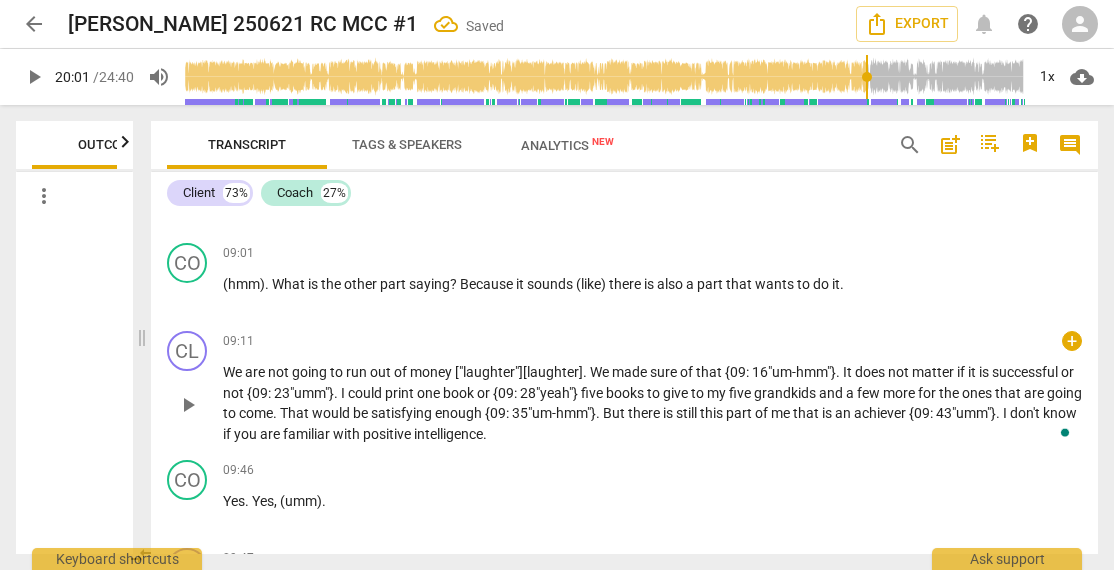 type 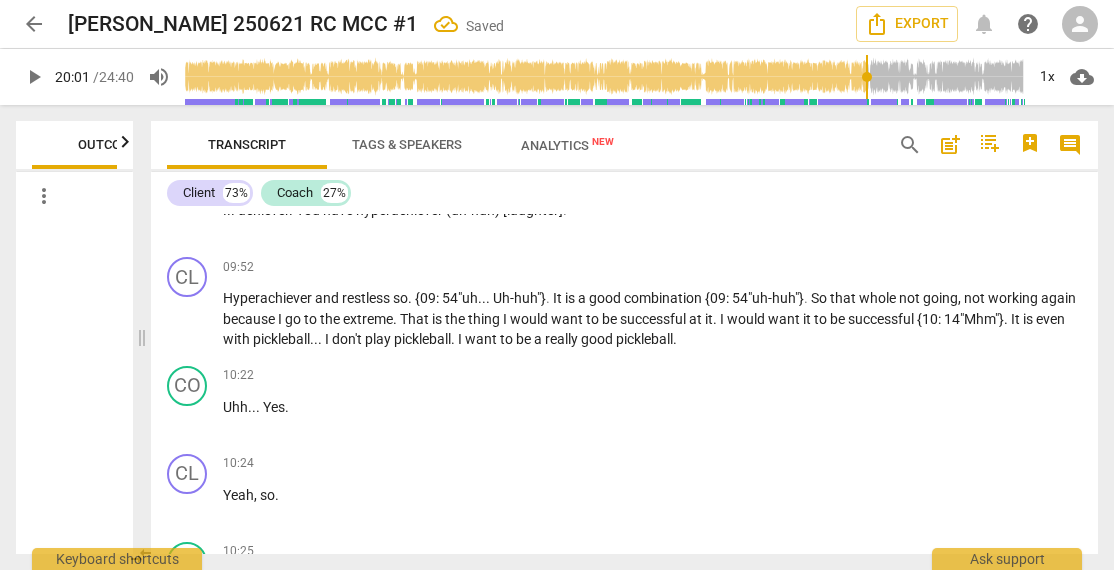 scroll, scrollTop: 3516, scrollLeft: 0, axis: vertical 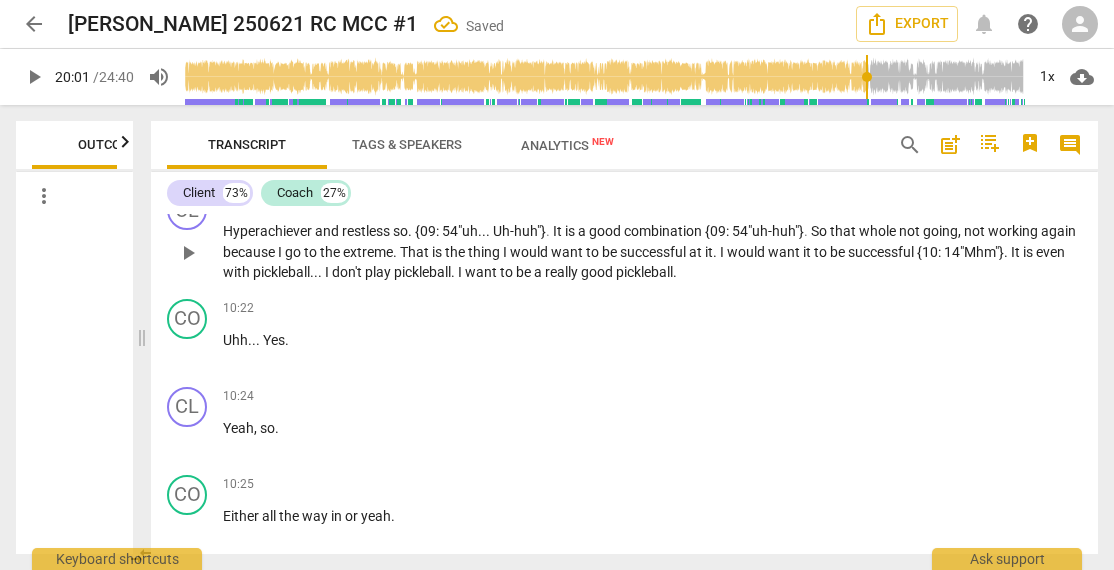 click on "don't" at bounding box center [348, 272] 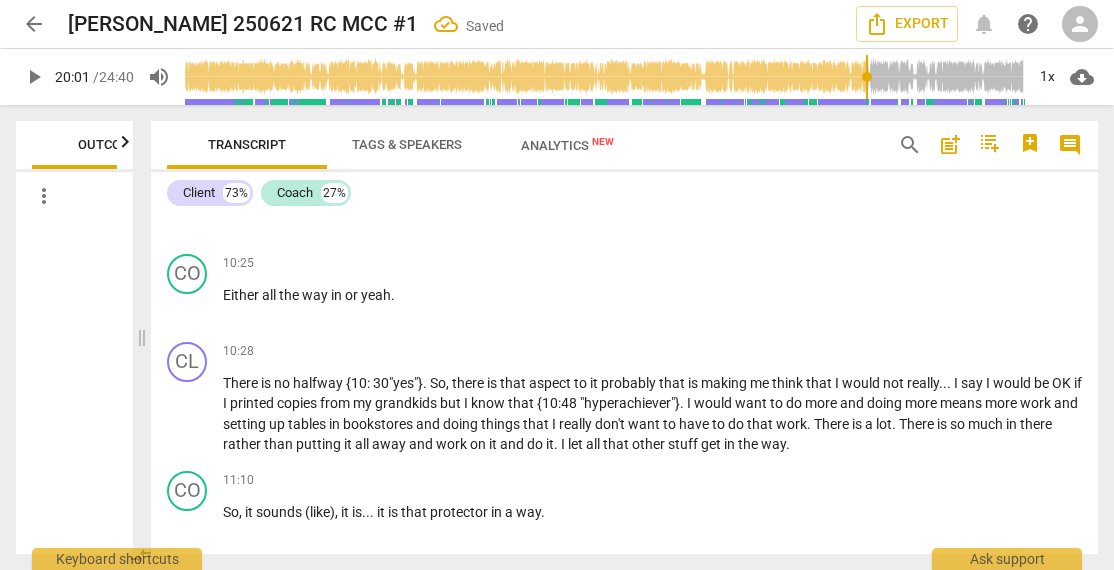 scroll, scrollTop: 3849, scrollLeft: 0, axis: vertical 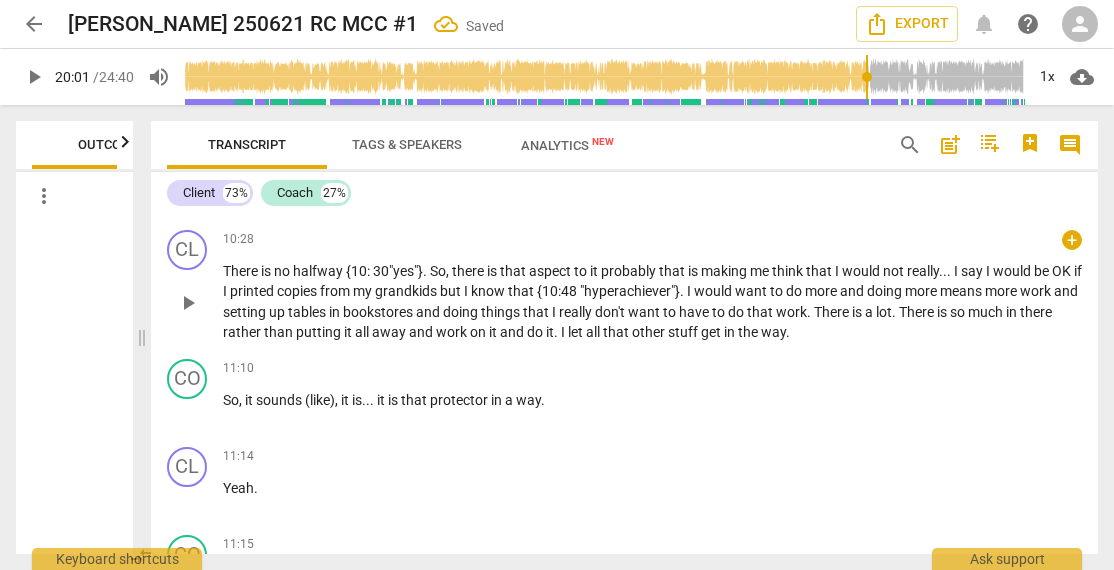 click on "don't" at bounding box center (611, 312) 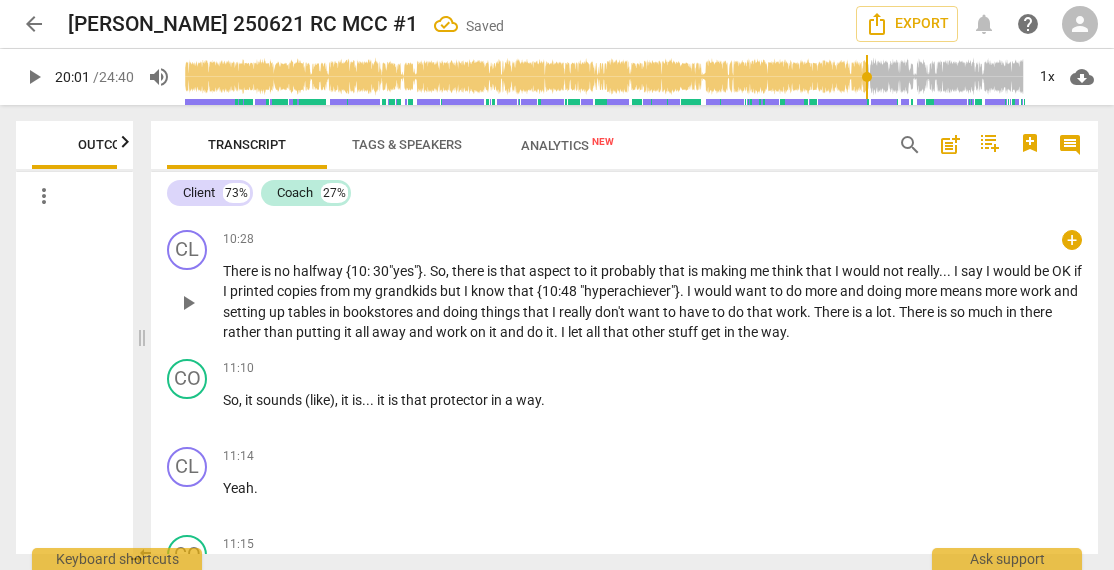 type 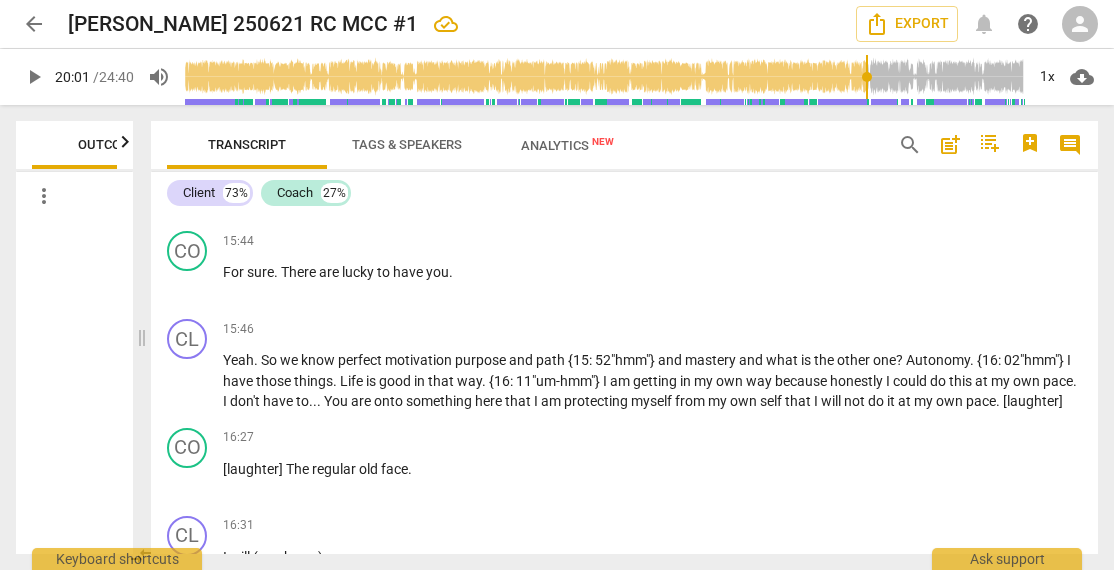 scroll, scrollTop: 5716, scrollLeft: 0, axis: vertical 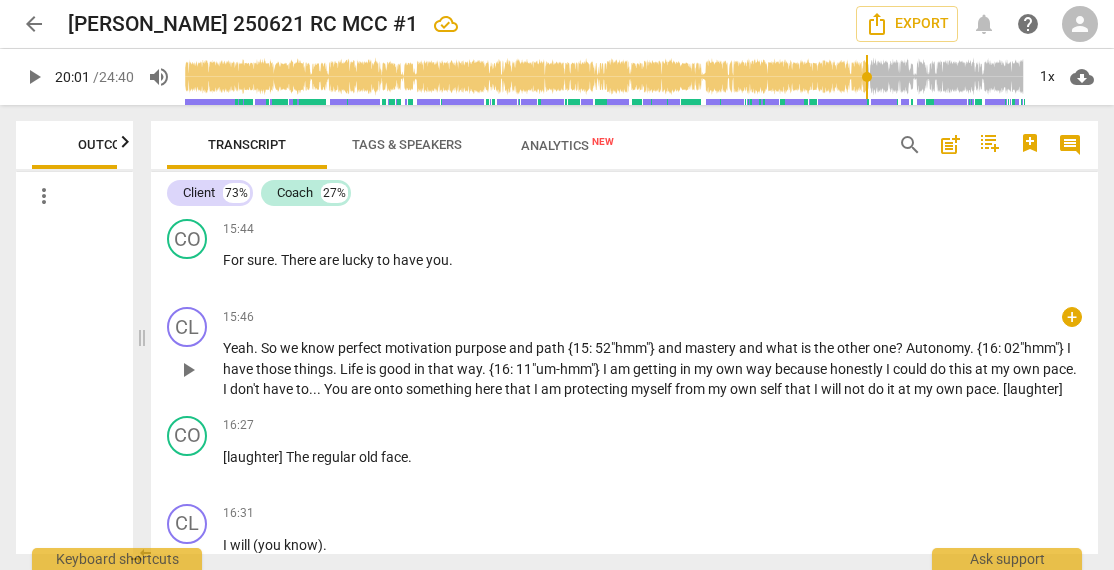 click on "don't" at bounding box center (246, 389) 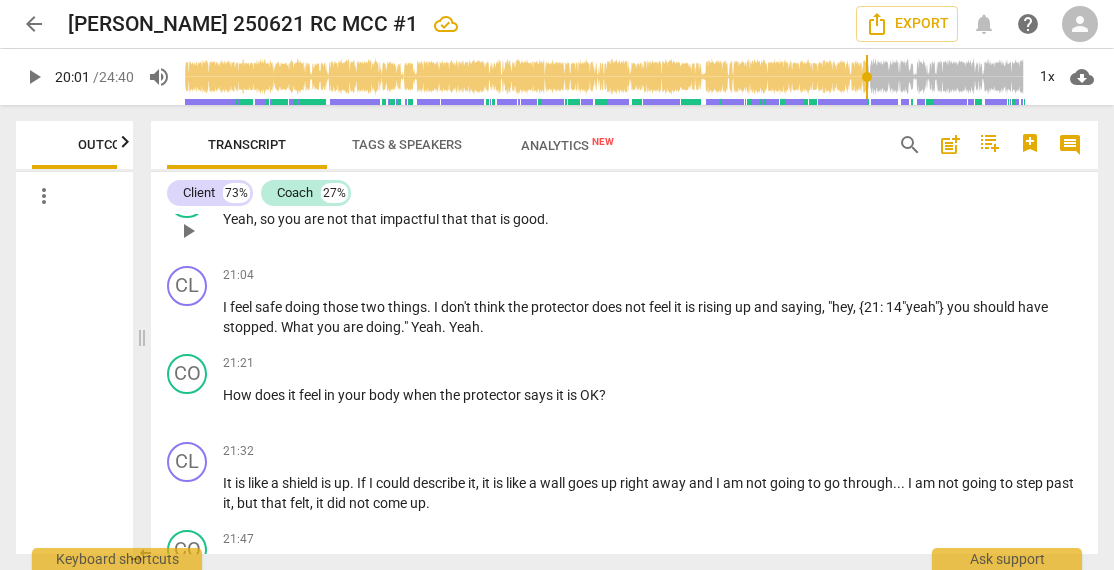 scroll, scrollTop: 8316, scrollLeft: 0, axis: vertical 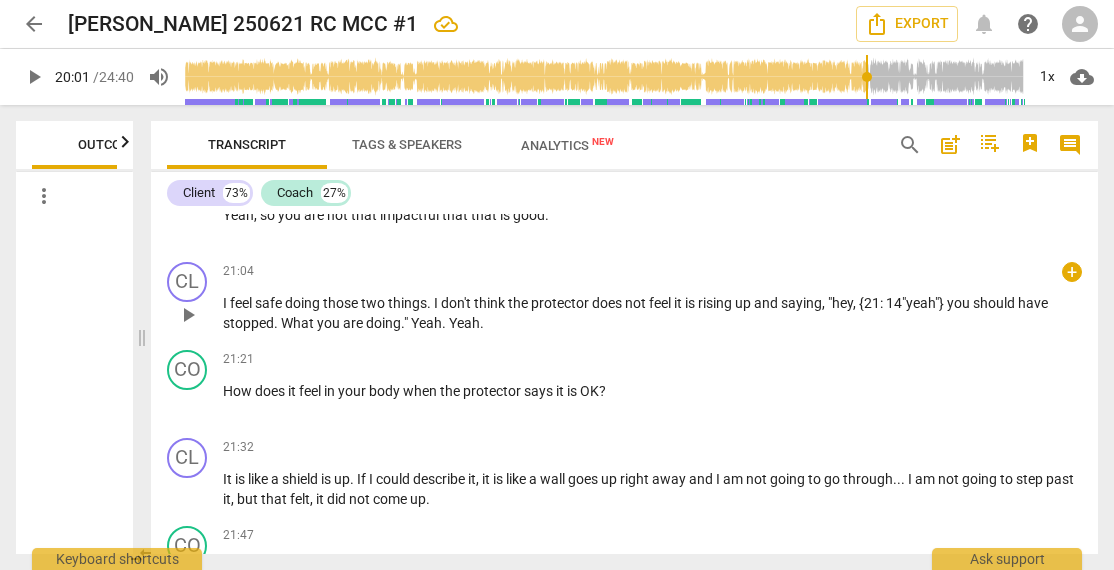 click on "don't" at bounding box center (457, 303) 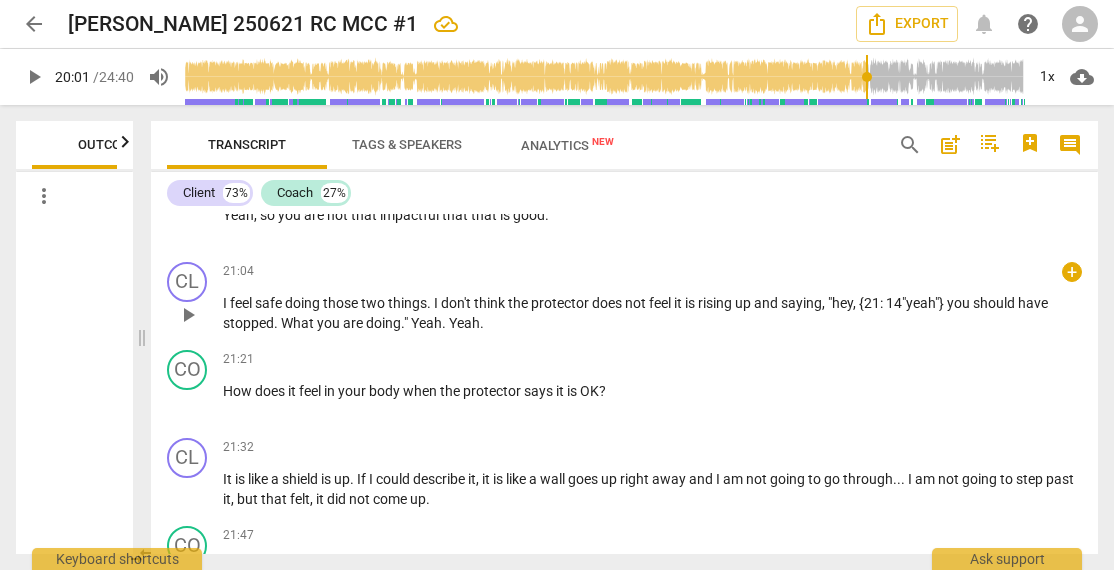 type 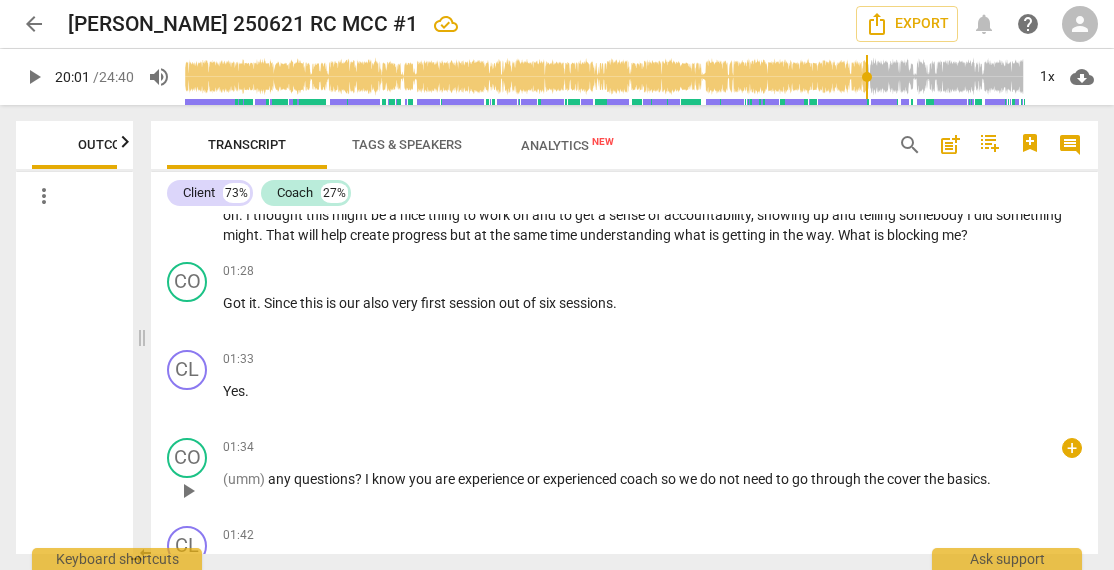 scroll, scrollTop: 0, scrollLeft: 0, axis: both 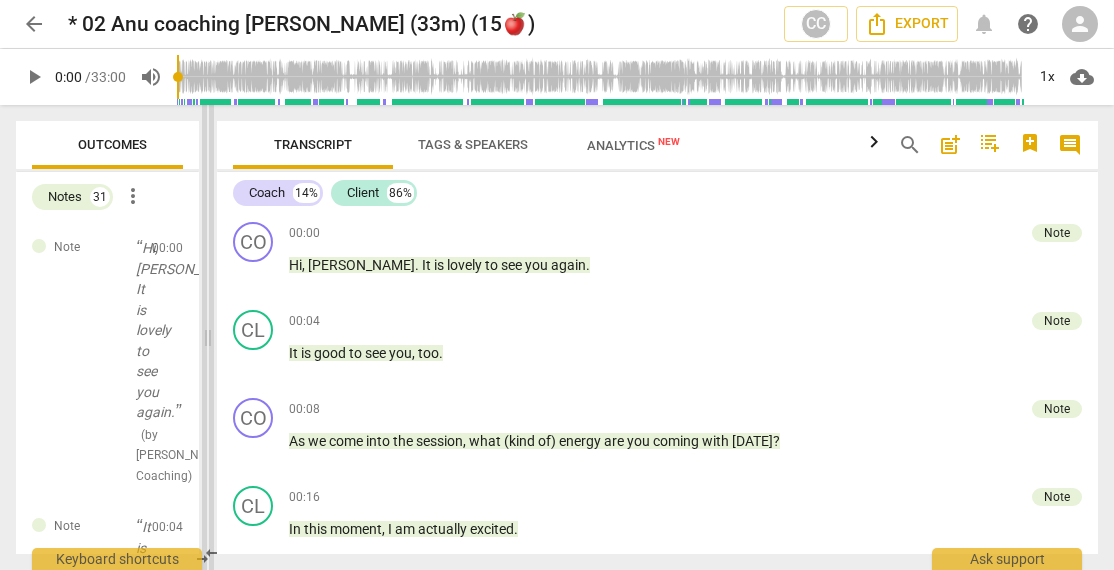drag, startPoint x: 556, startPoint y: 312, endPoint x: 206, endPoint y: 286, distance: 350.9644 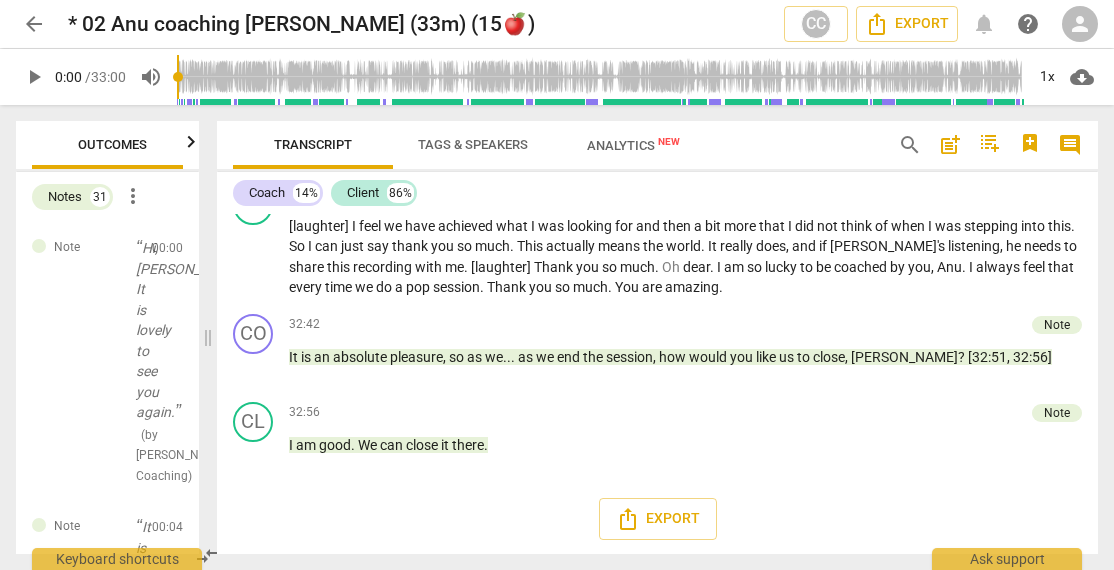 scroll, scrollTop: 5134, scrollLeft: 0, axis: vertical 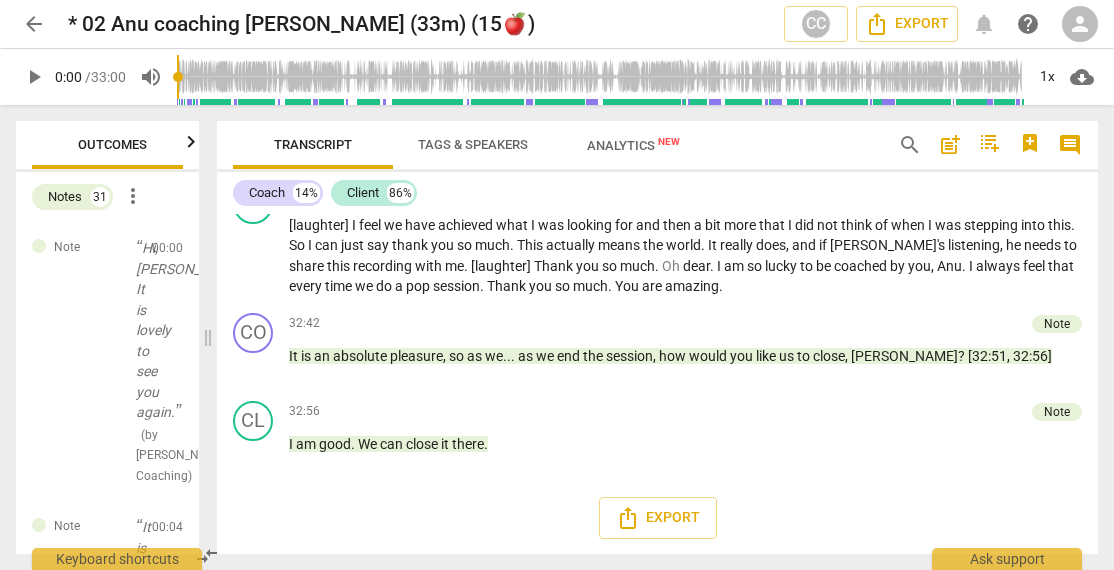 drag, startPoint x: 1097, startPoint y: 545, endPoint x: 1118, endPoint y: 230, distance: 315.69922 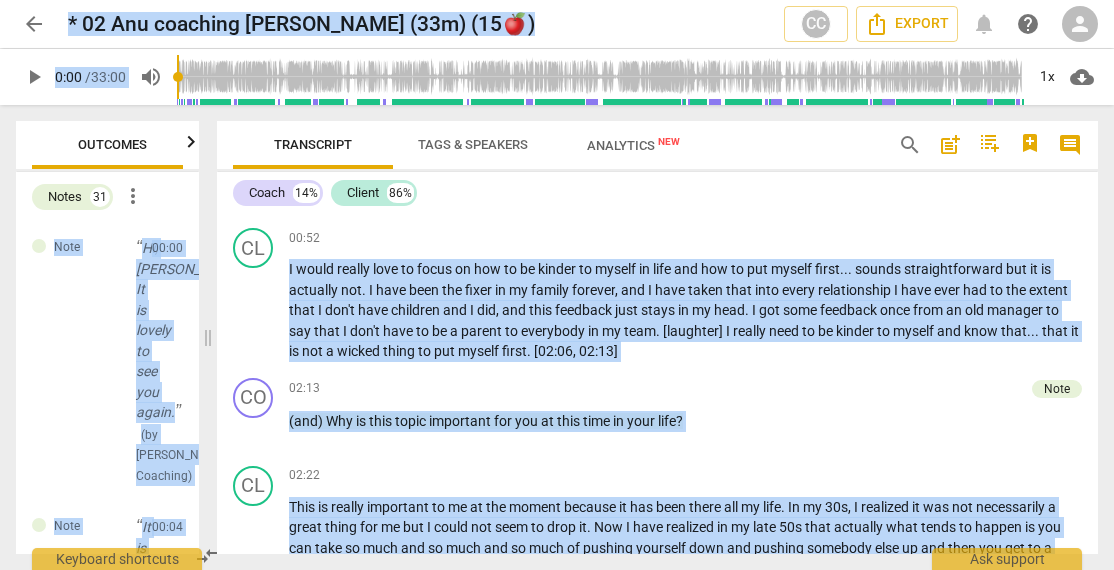 scroll, scrollTop: 0, scrollLeft: 0, axis: both 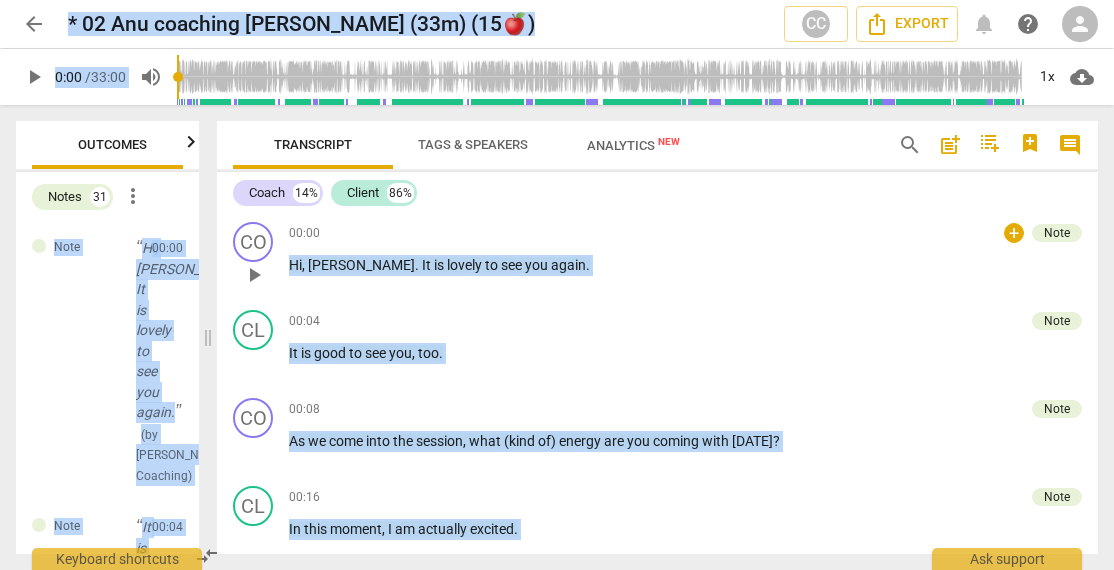 click on "Hi ,   Sharmin .   It   is   lovely   to   see   you   again ." at bounding box center [685, 265] 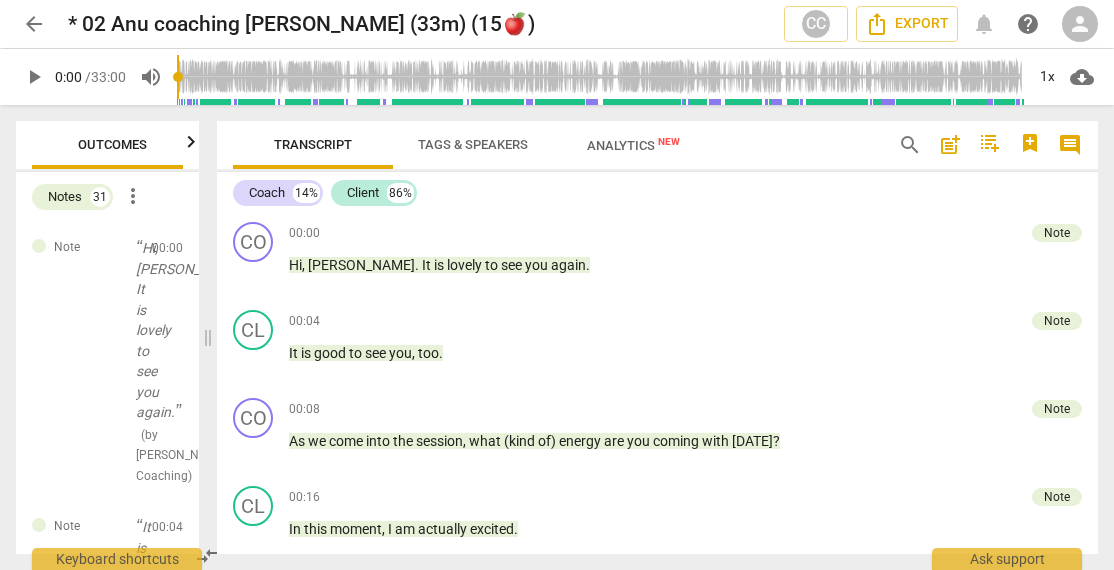 click on "cloud_download" at bounding box center (1082, 77) 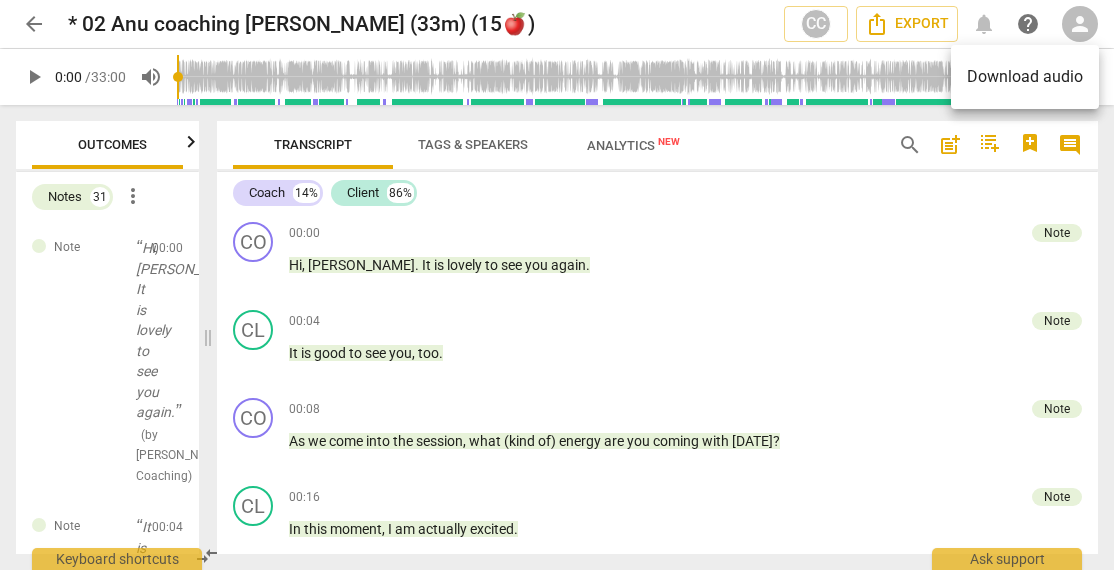 click at bounding box center [557, 285] 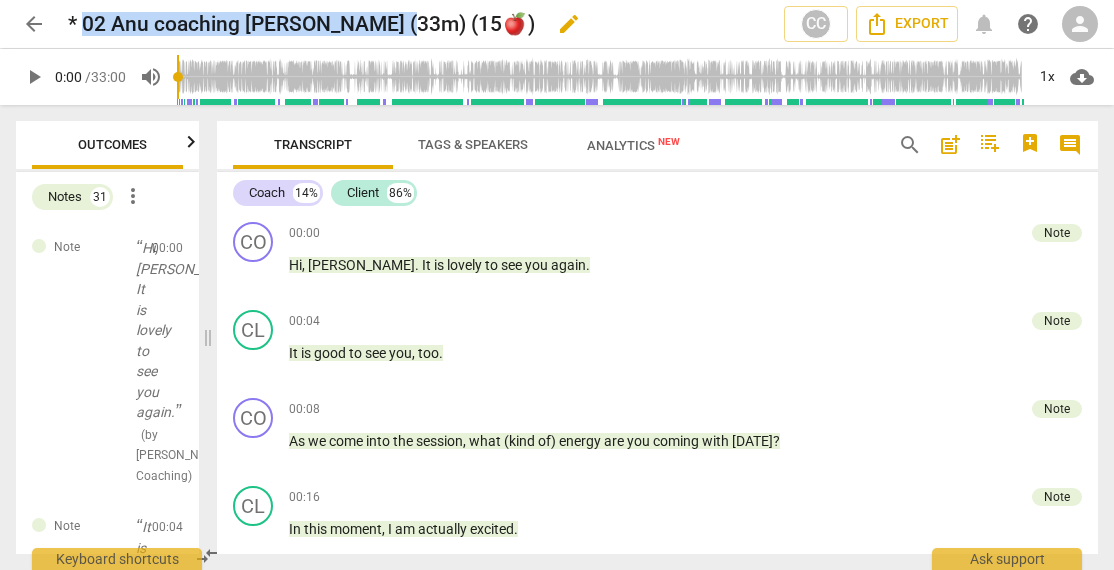 drag, startPoint x: 84, startPoint y: 18, endPoint x: 398, endPoint y: 34, distance: 314.40738 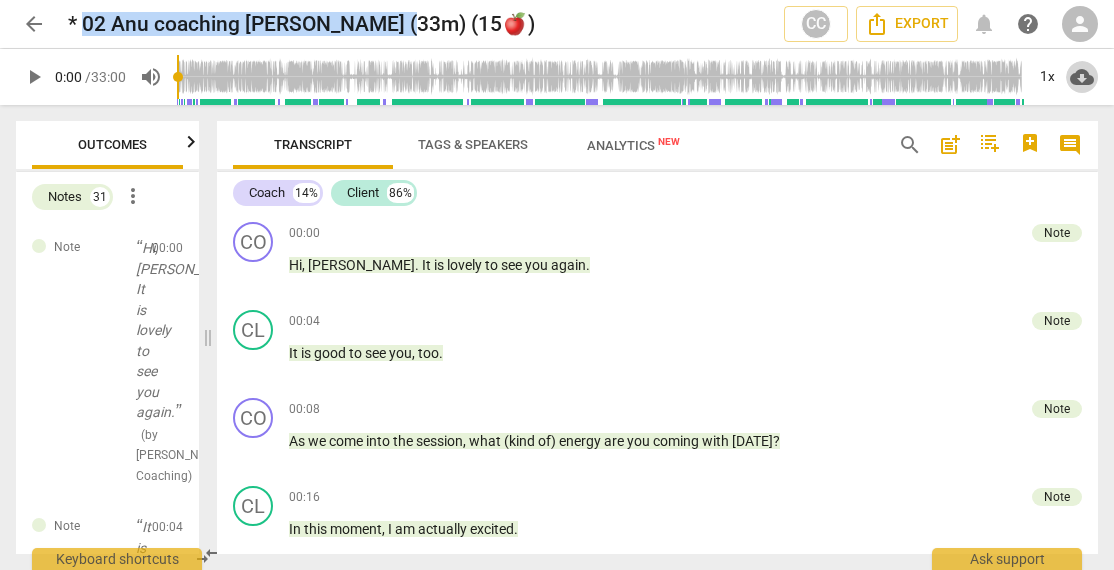 click on "cloud_download" at bounding box center [1082, 77] 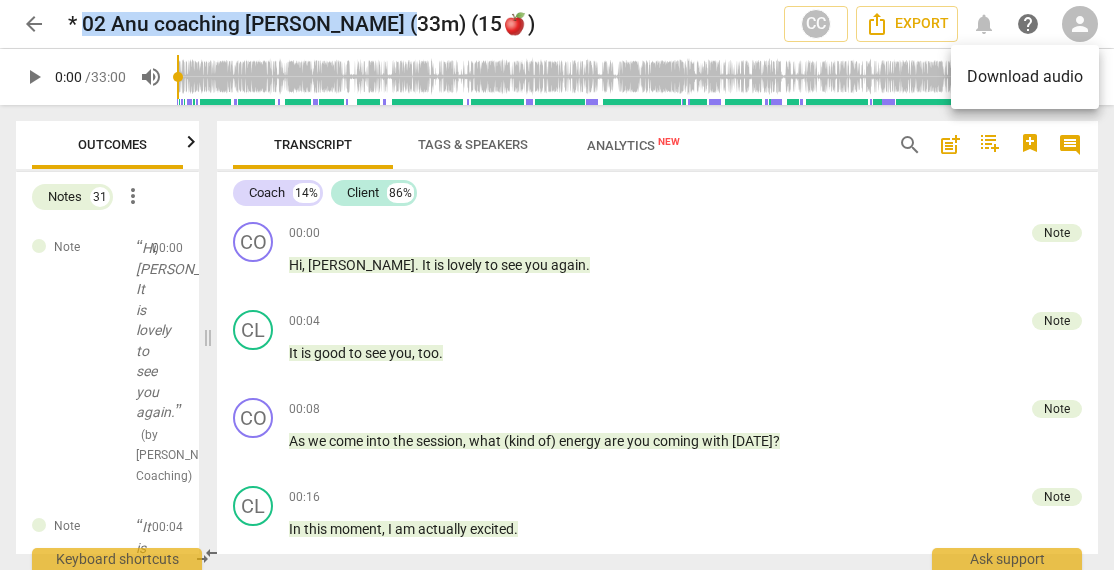 click on "Download audio" at bounding box center (1025, 77) 